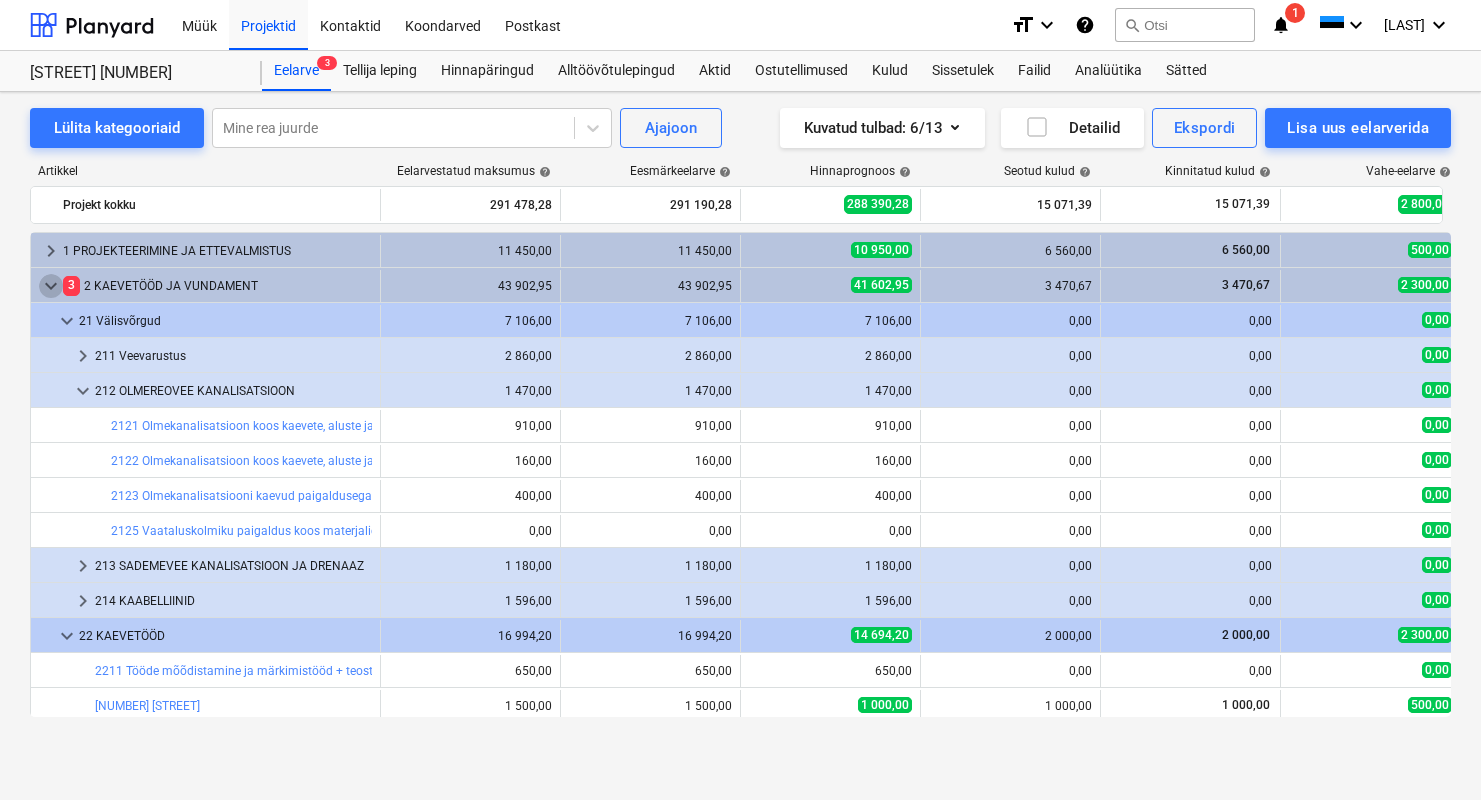 click on "keyboard_arrow_down" at bounding box center [51, 286] 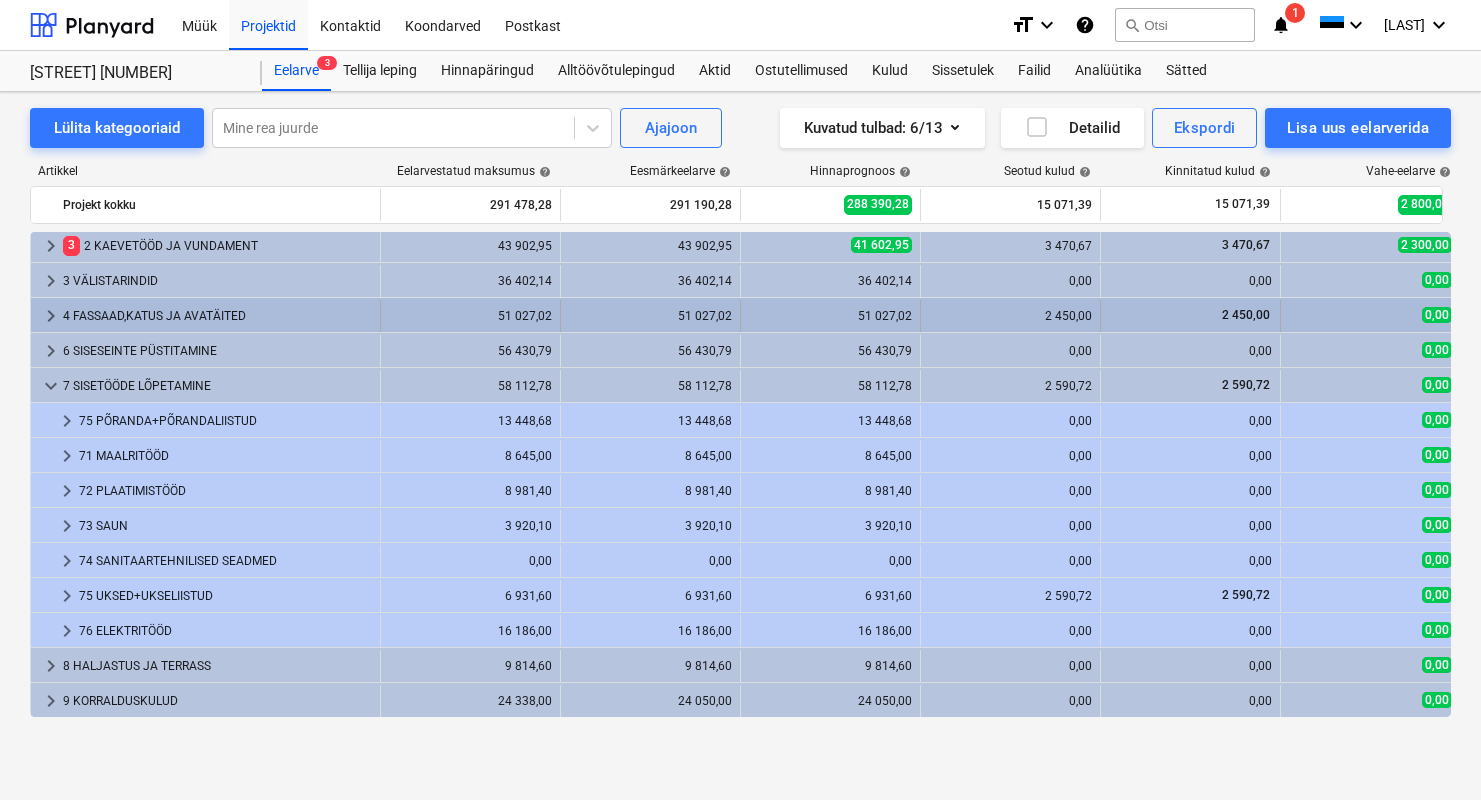 scroll, scrollTop: 0, scrollLeft: 0, axis: both 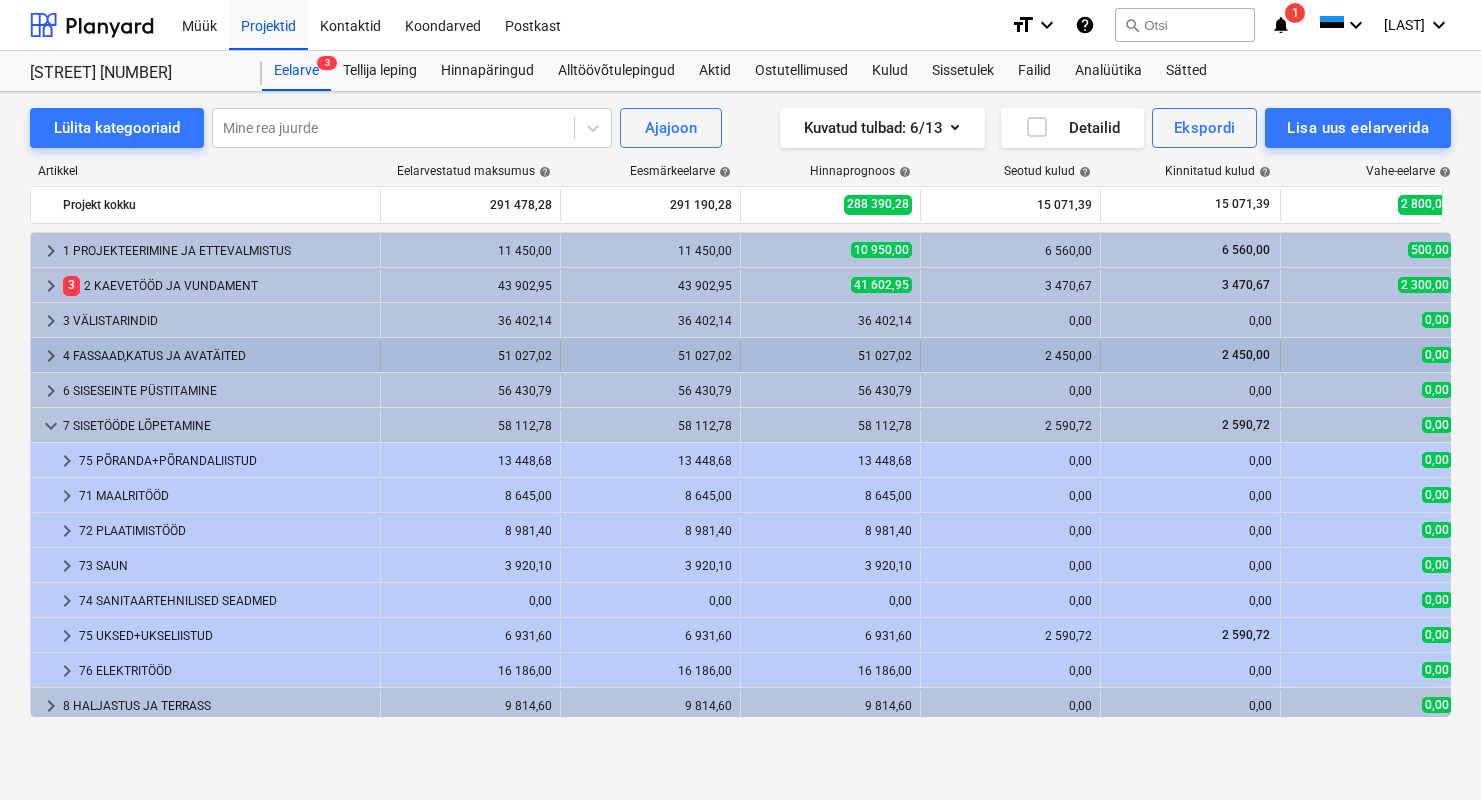 click on "4 FASSAAD,KATUS JA AVATÄITED" at bounding box center [217, 356] 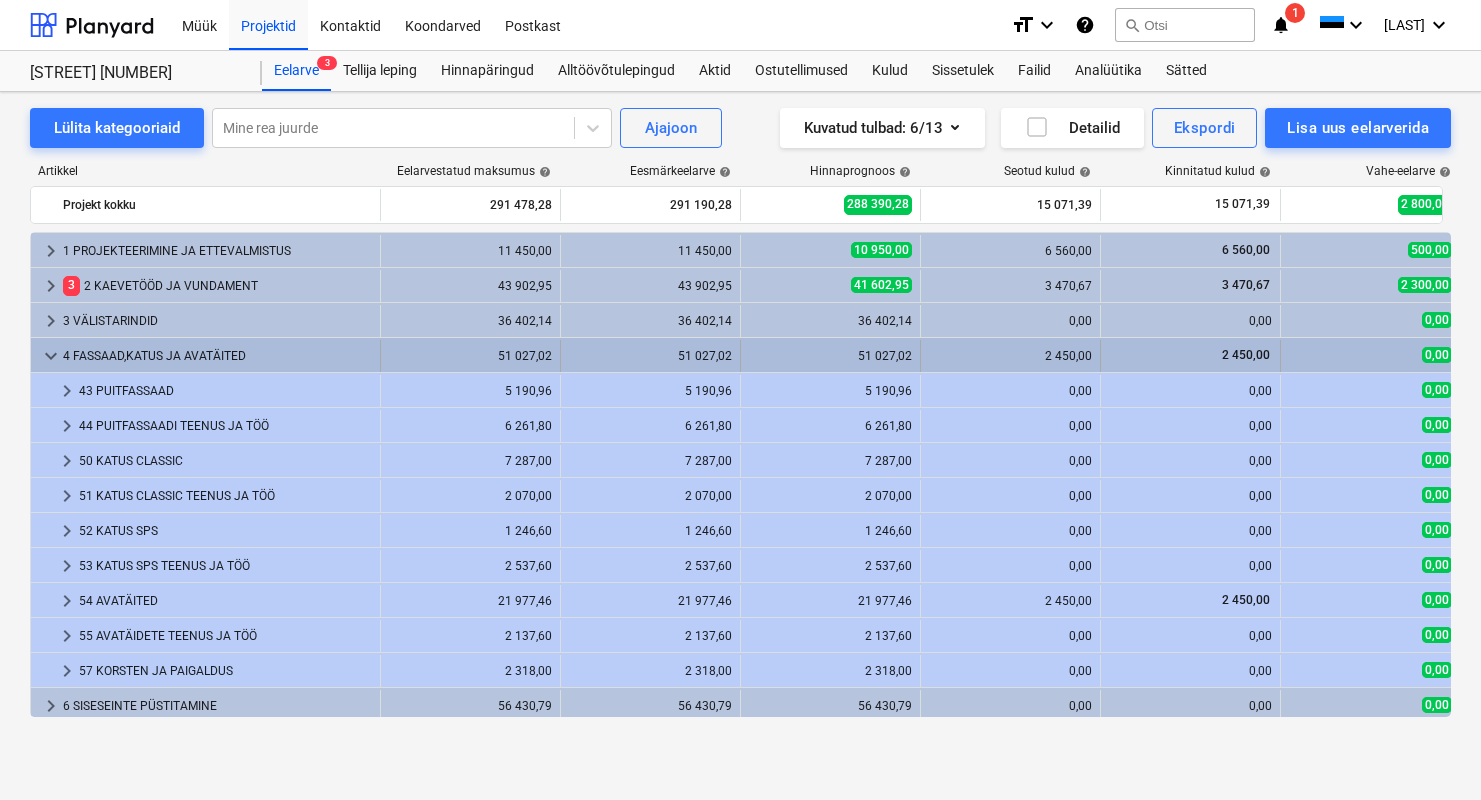click on "keyboard_arrow_down" at bounding box center (51, 356) 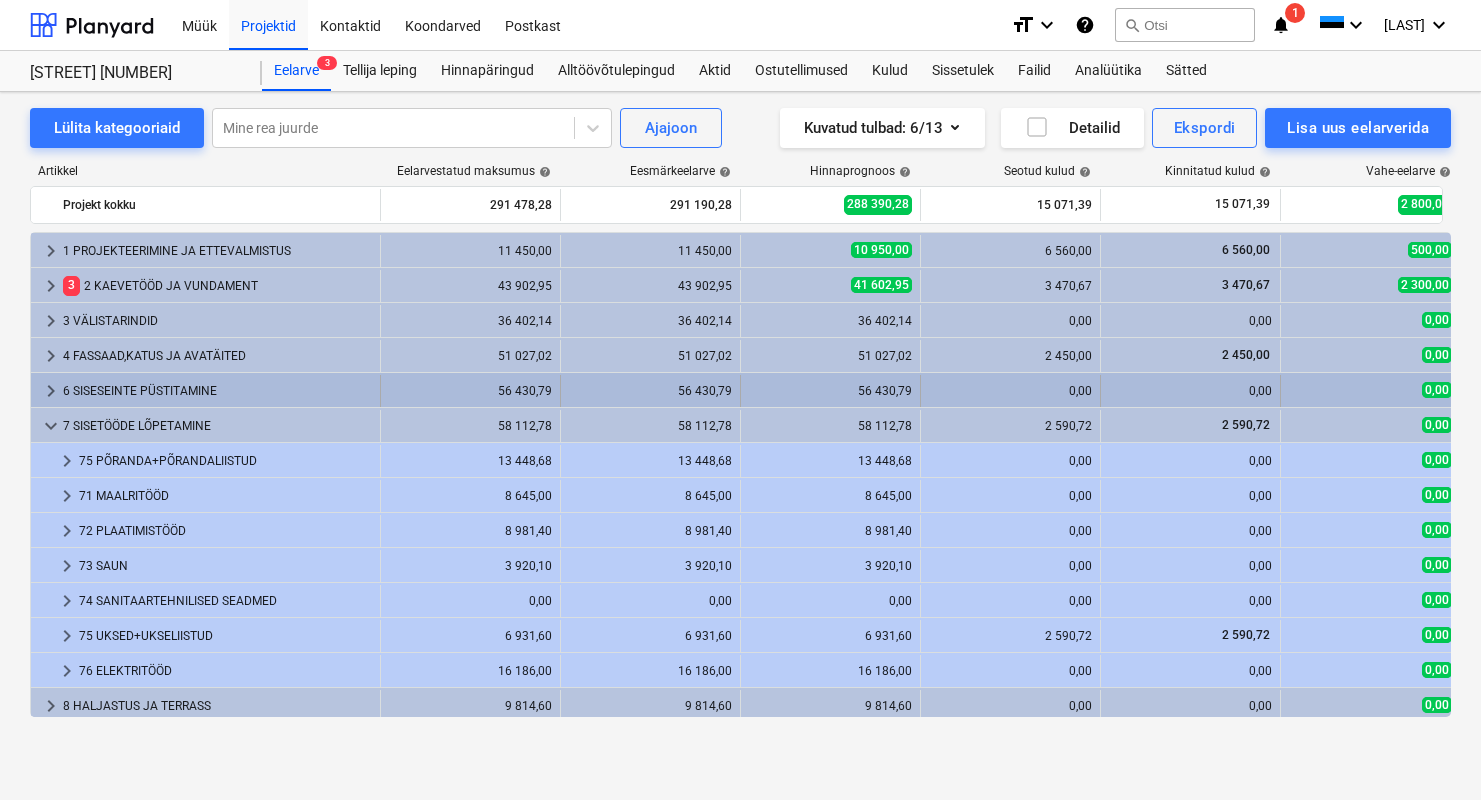 click on "6 SISESEINTE PÜSTITAMINE" at bounding box center [217, 391] 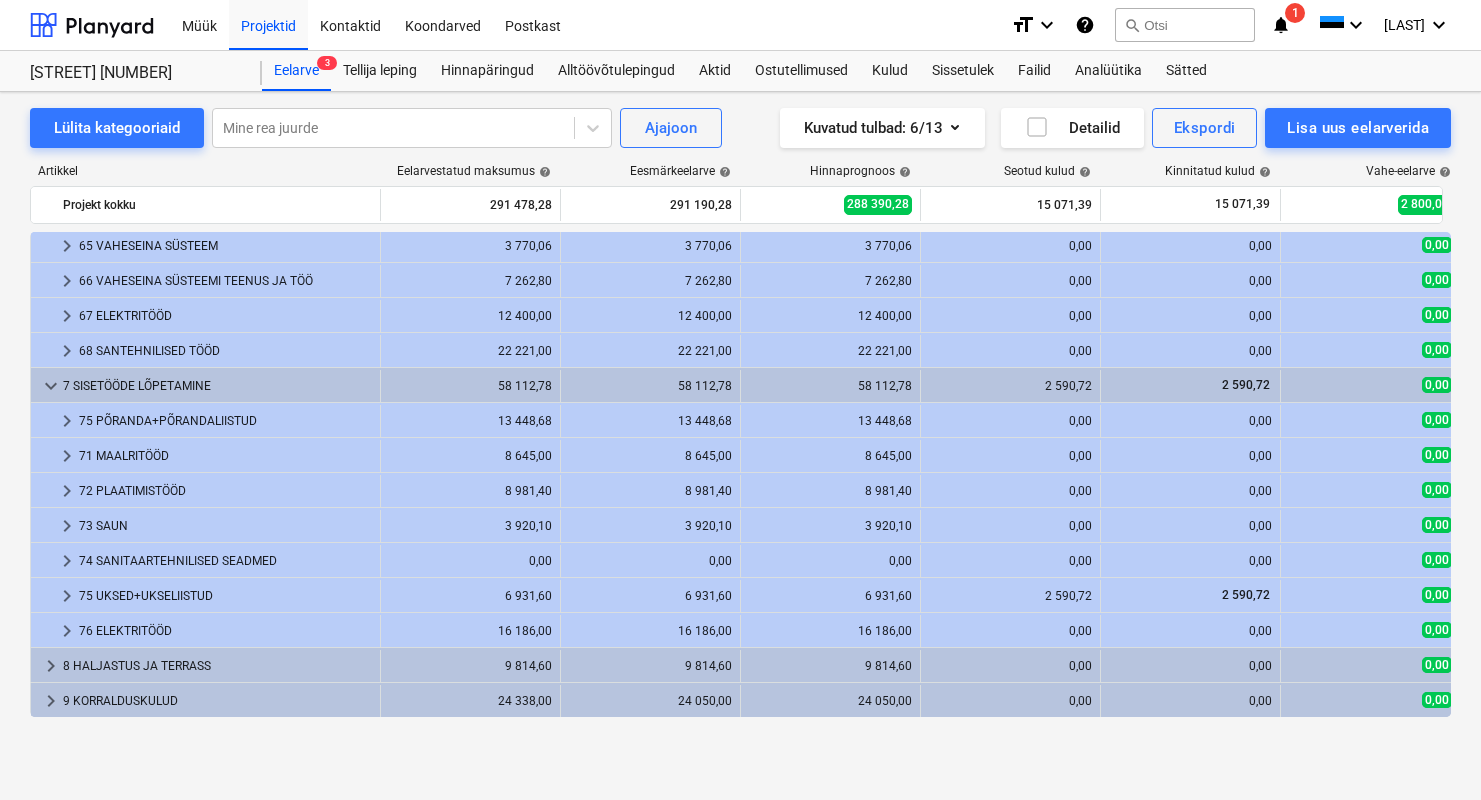 scroll, scrollTop: 20, scrollLeft: 0, axis: vertical 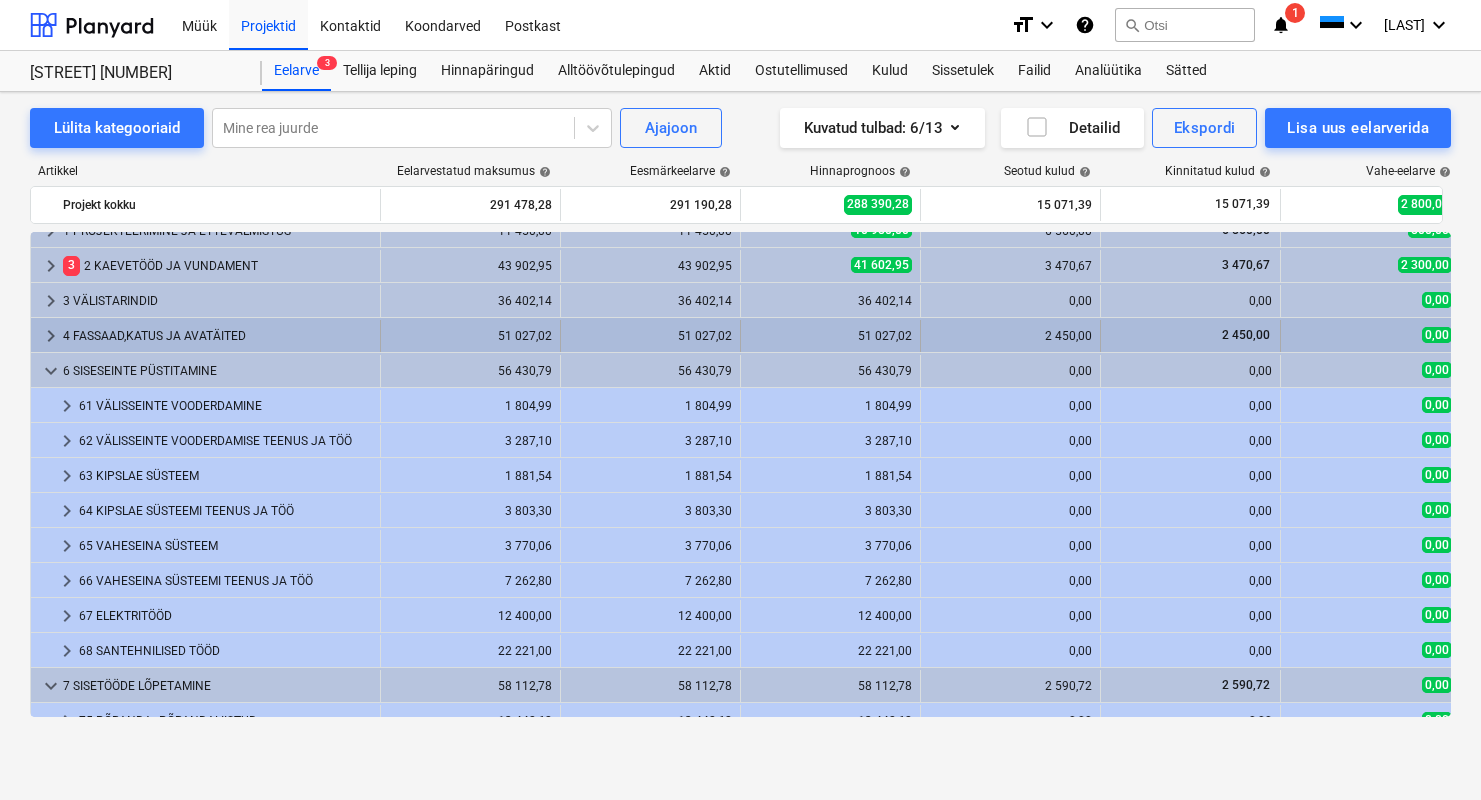 click on "4 FASSAAD,KATUS JA AVATÄITED" at bounding box center [217, 336] 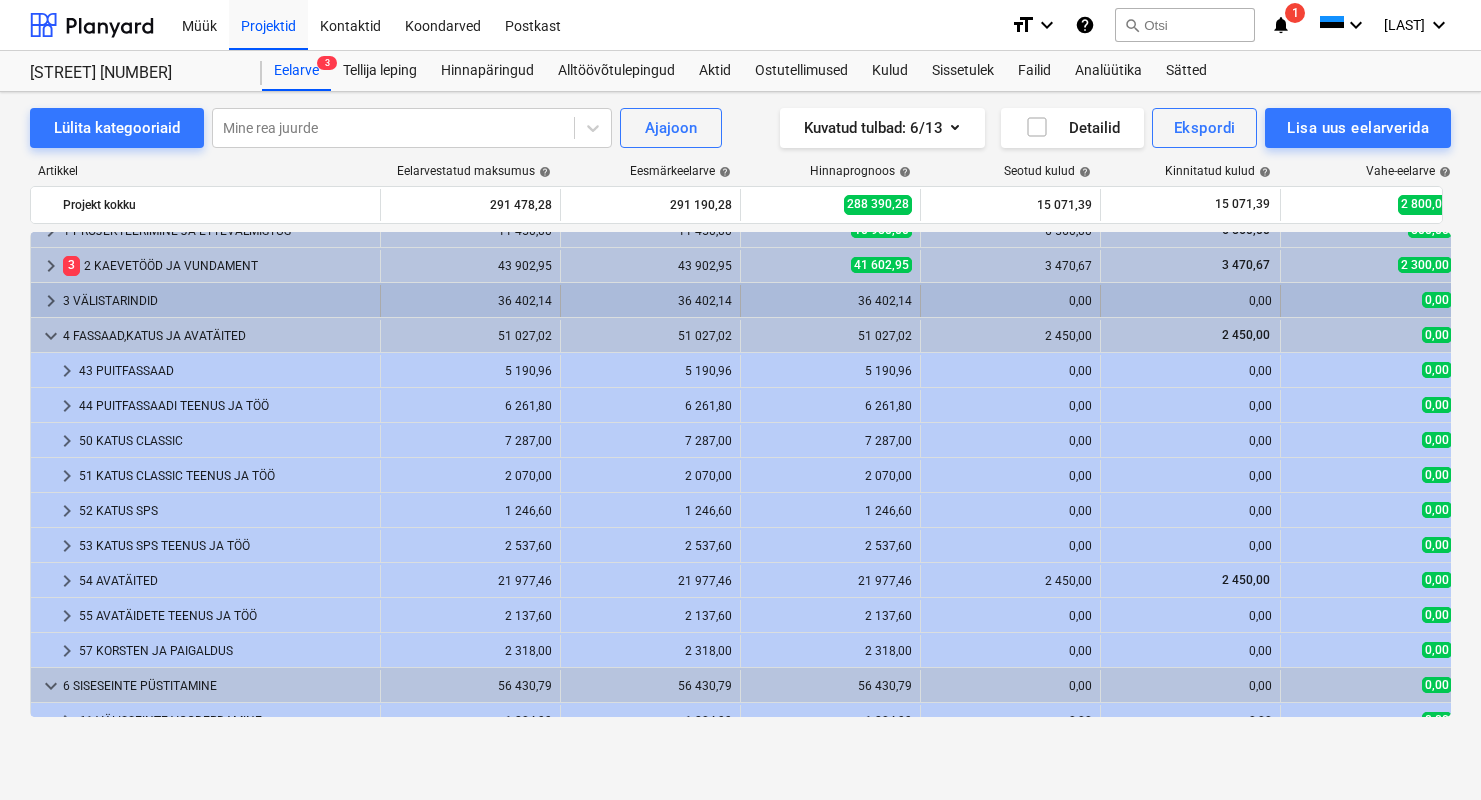 click on "3 VÄLISTARINDID" at bounding box center (217, 301) 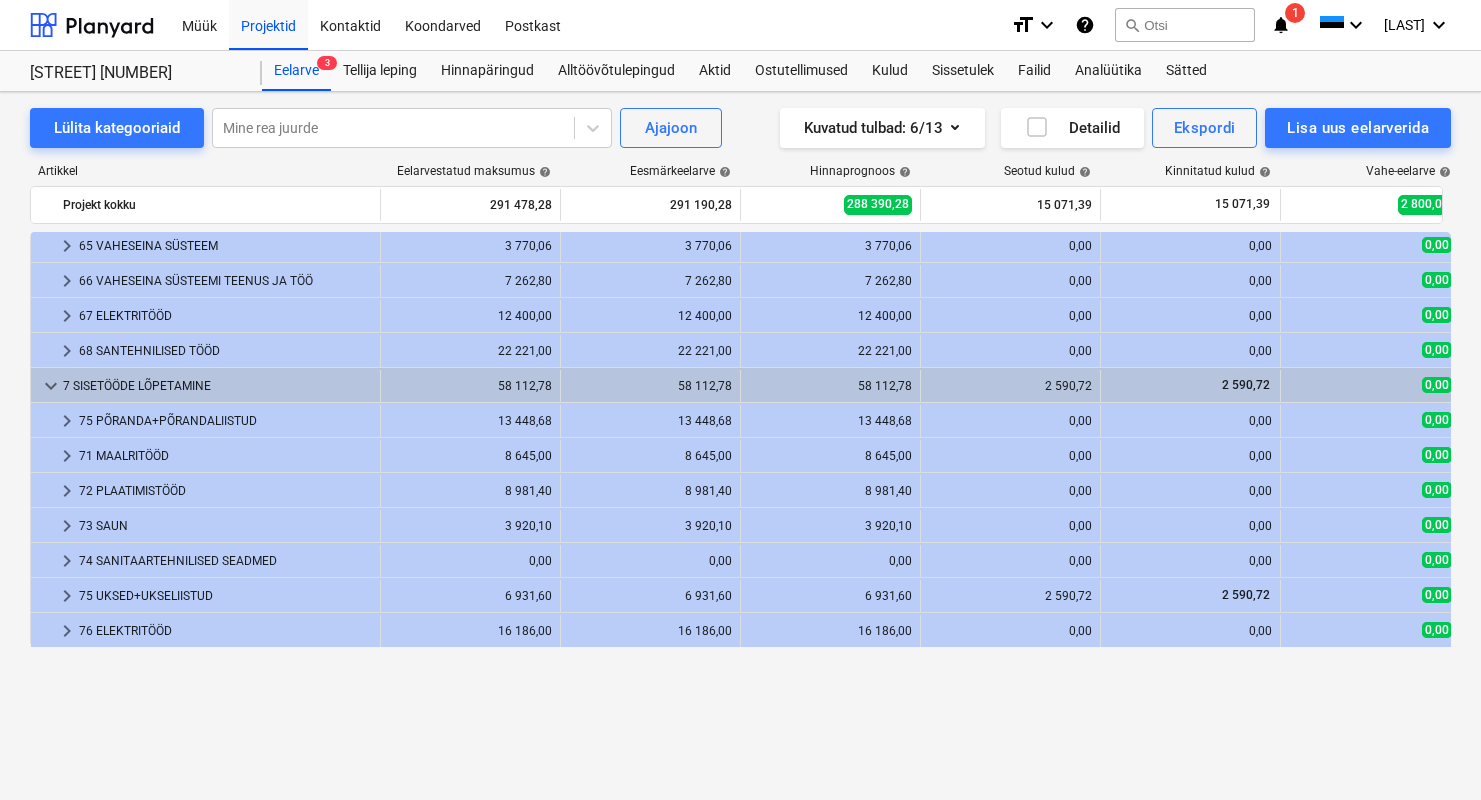 scroll, scrollTop: 0, scrollLeft: 0, axis: both 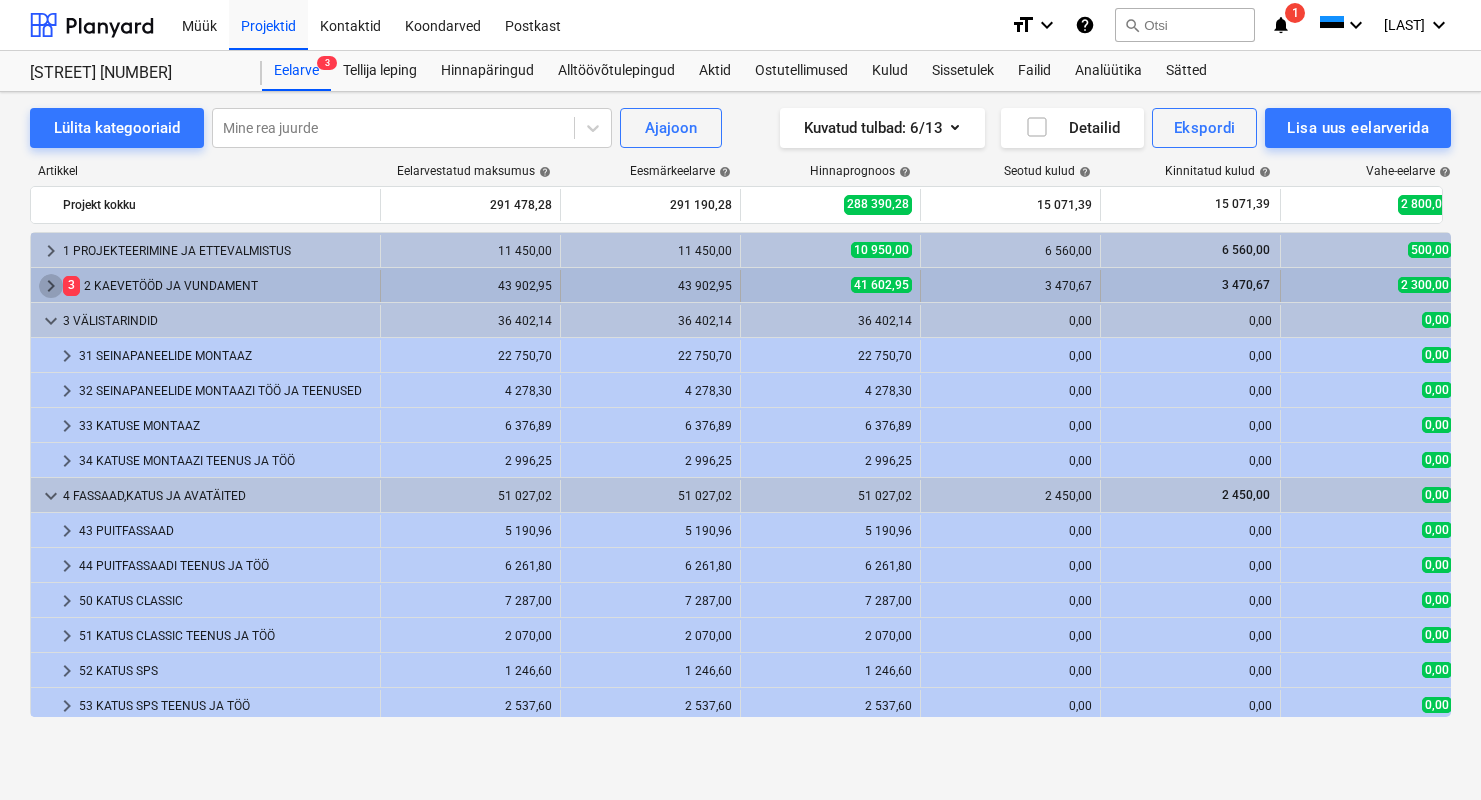click on "keyboard_arrow_right" at bounding box center [51, 286] 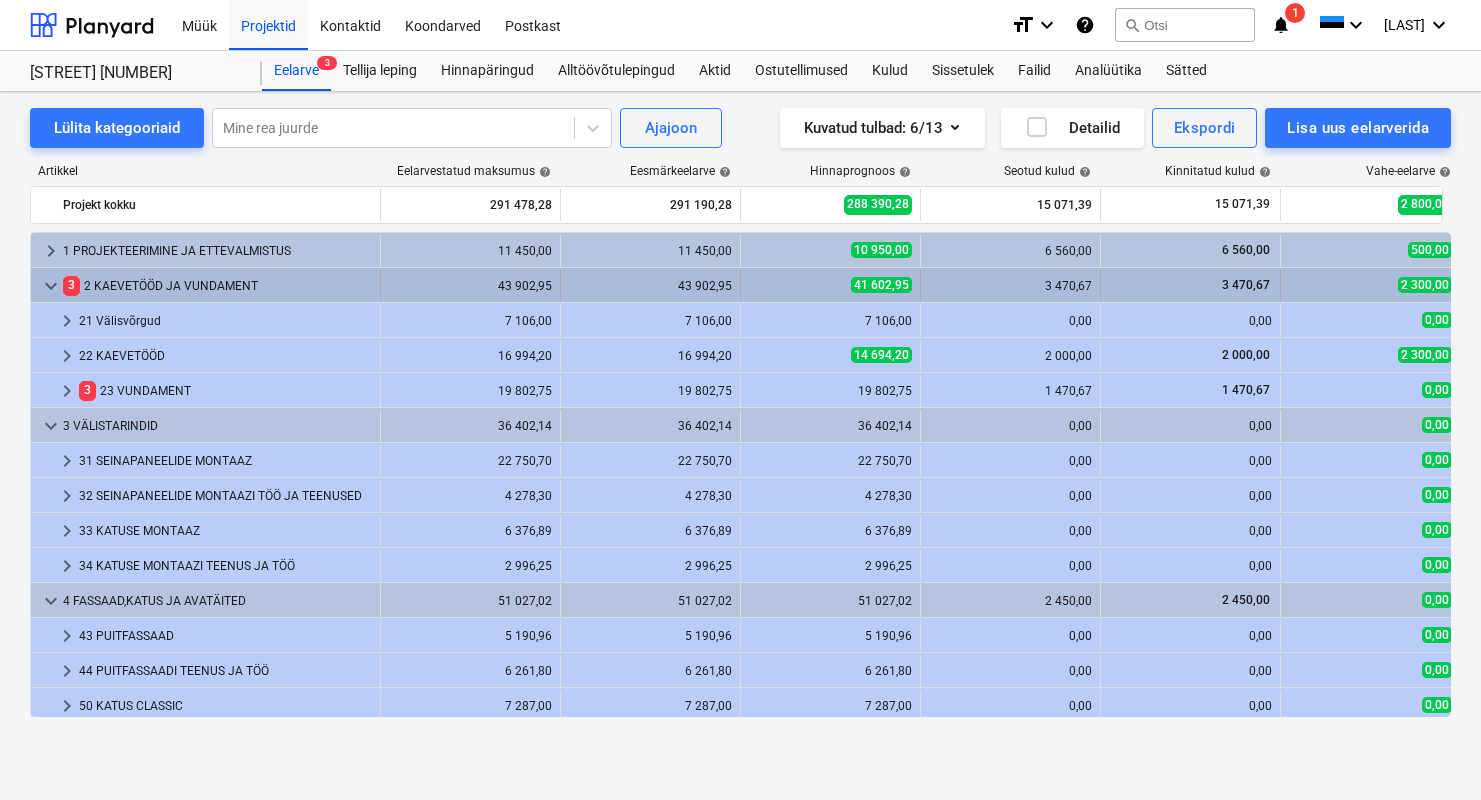 click on "keyboard_arrow_down" at bounding box center (51, 286) 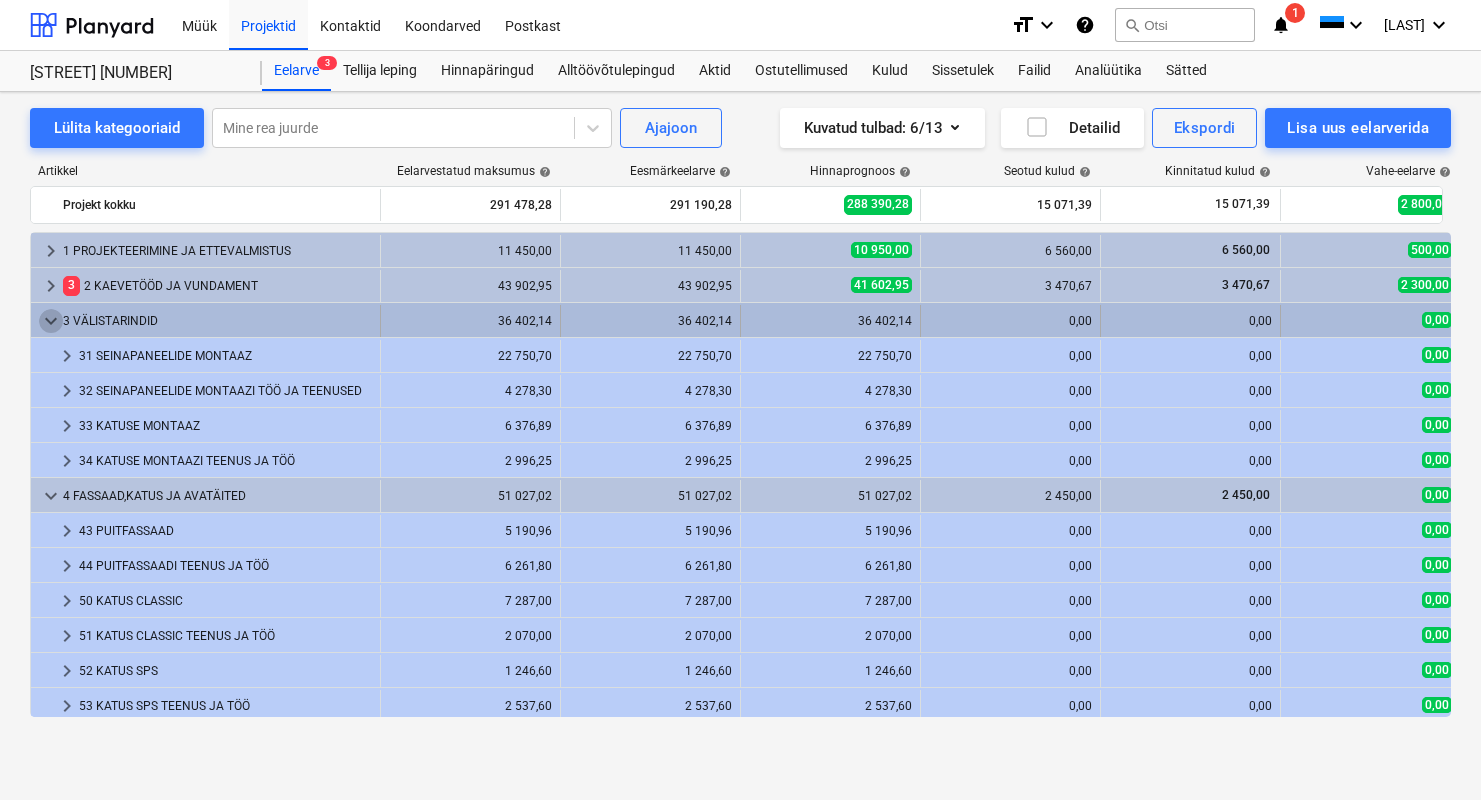 click on "keyboard_arrow_down" at bounding box center [51, 321] 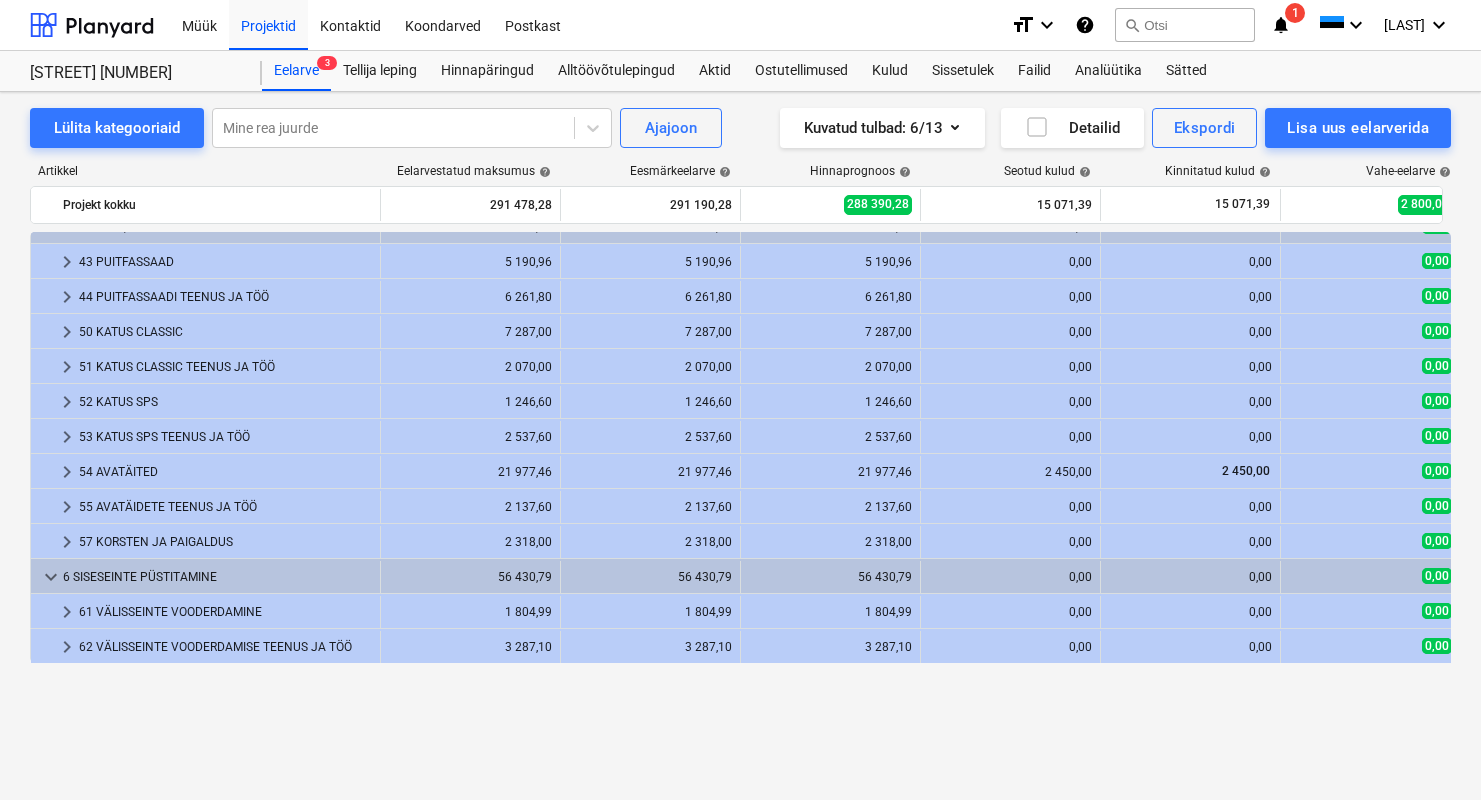 scroll, scrollTop: 37, scrollLeft: 0, axis: vertical 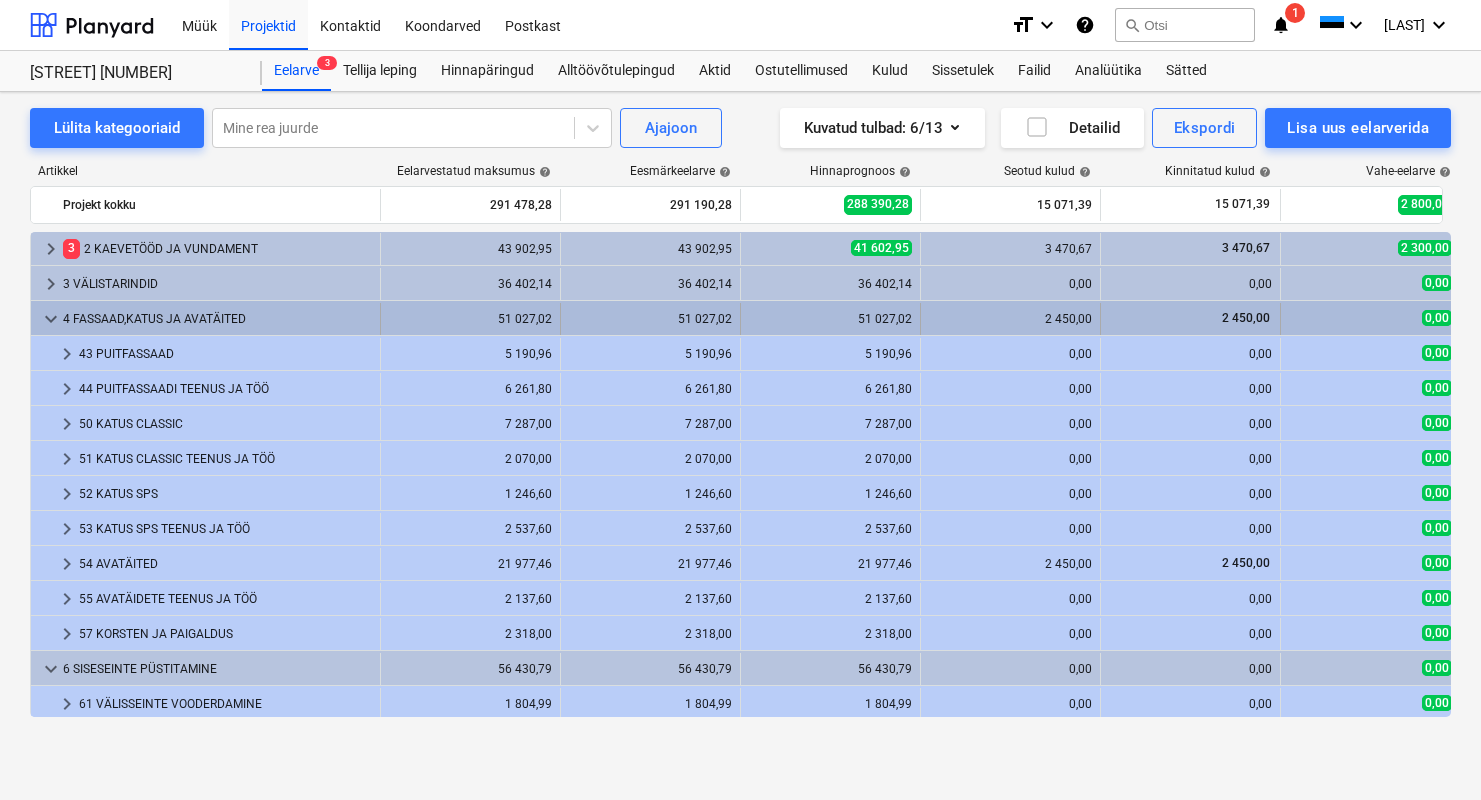 click on "keyboard_arrow_down" at bounding box center [51, 319] 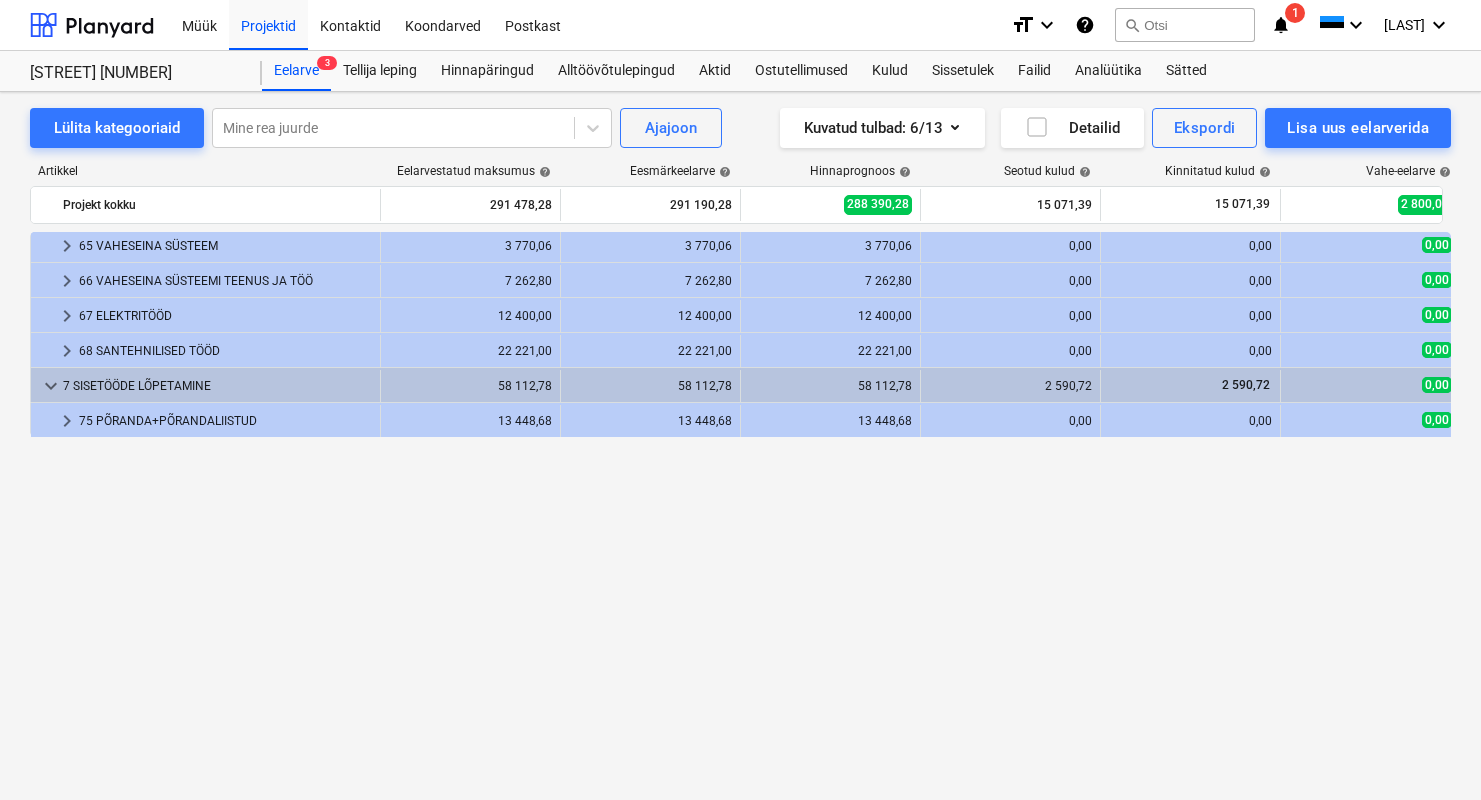 scroll, scrollTop: 0, scrollLeft: 0, axis: both 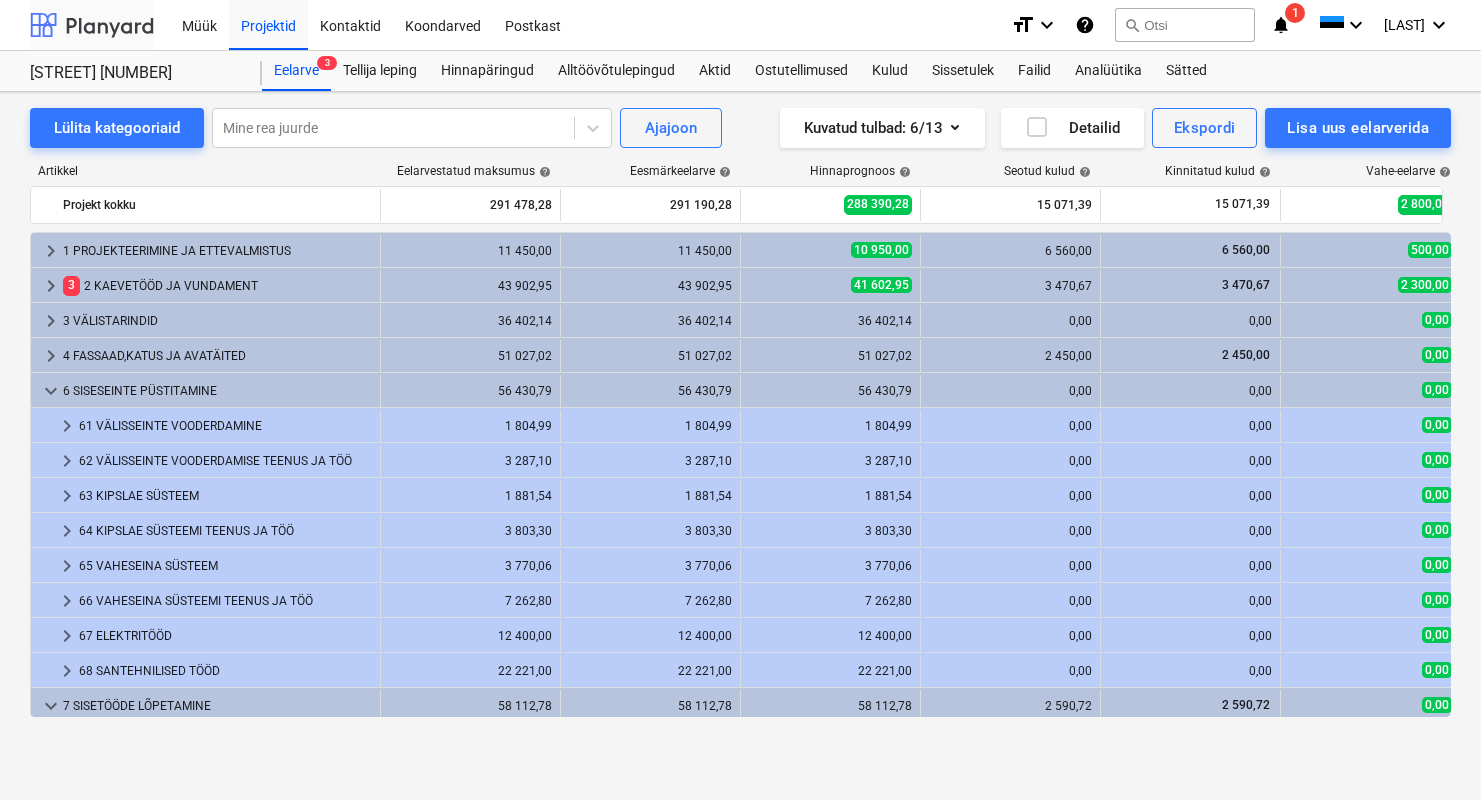 click at bounding box center (92, 25) 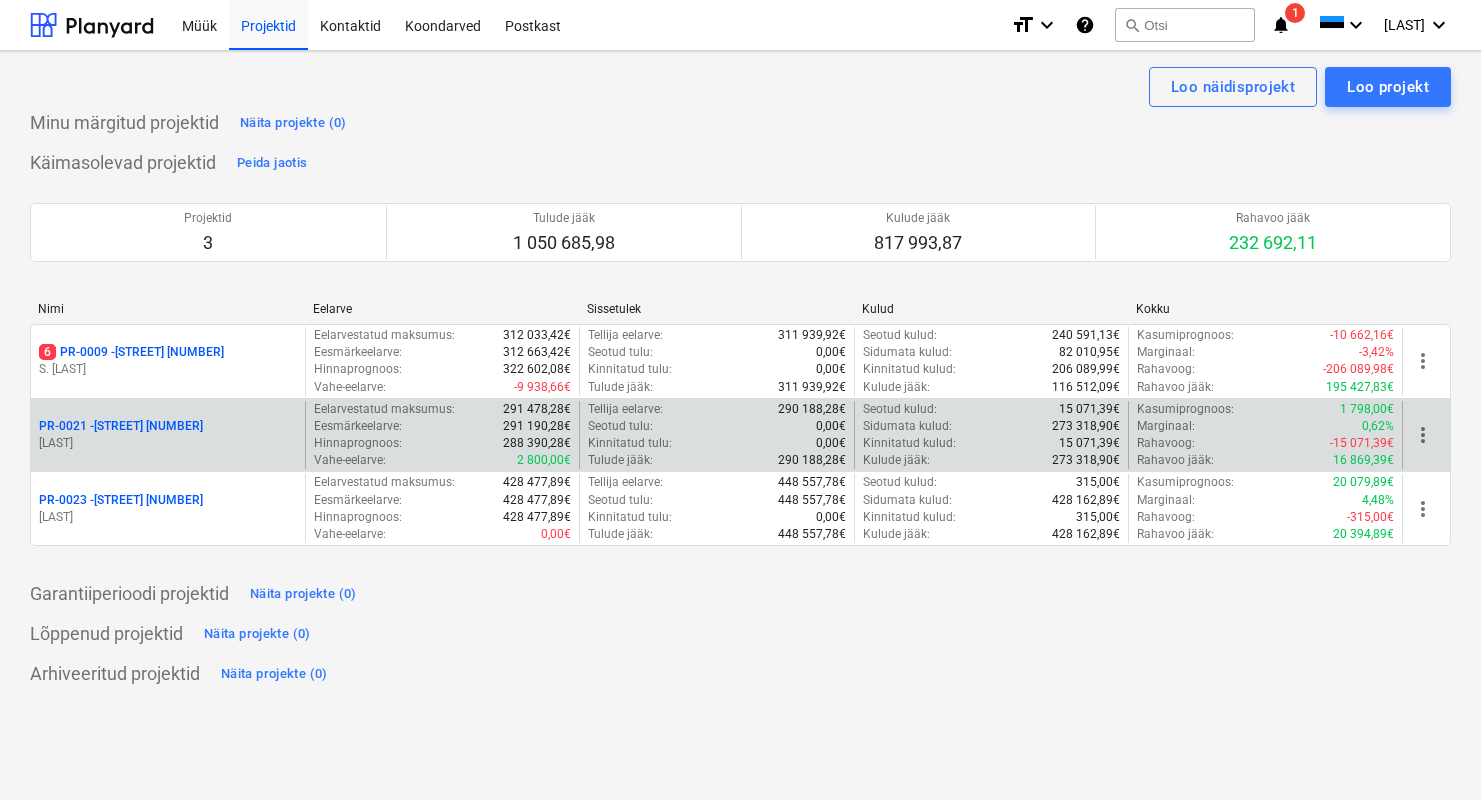 click on "PR-0021 -  [STREET] [NUMBER] [LAST]" at bounding box center (168, 435) 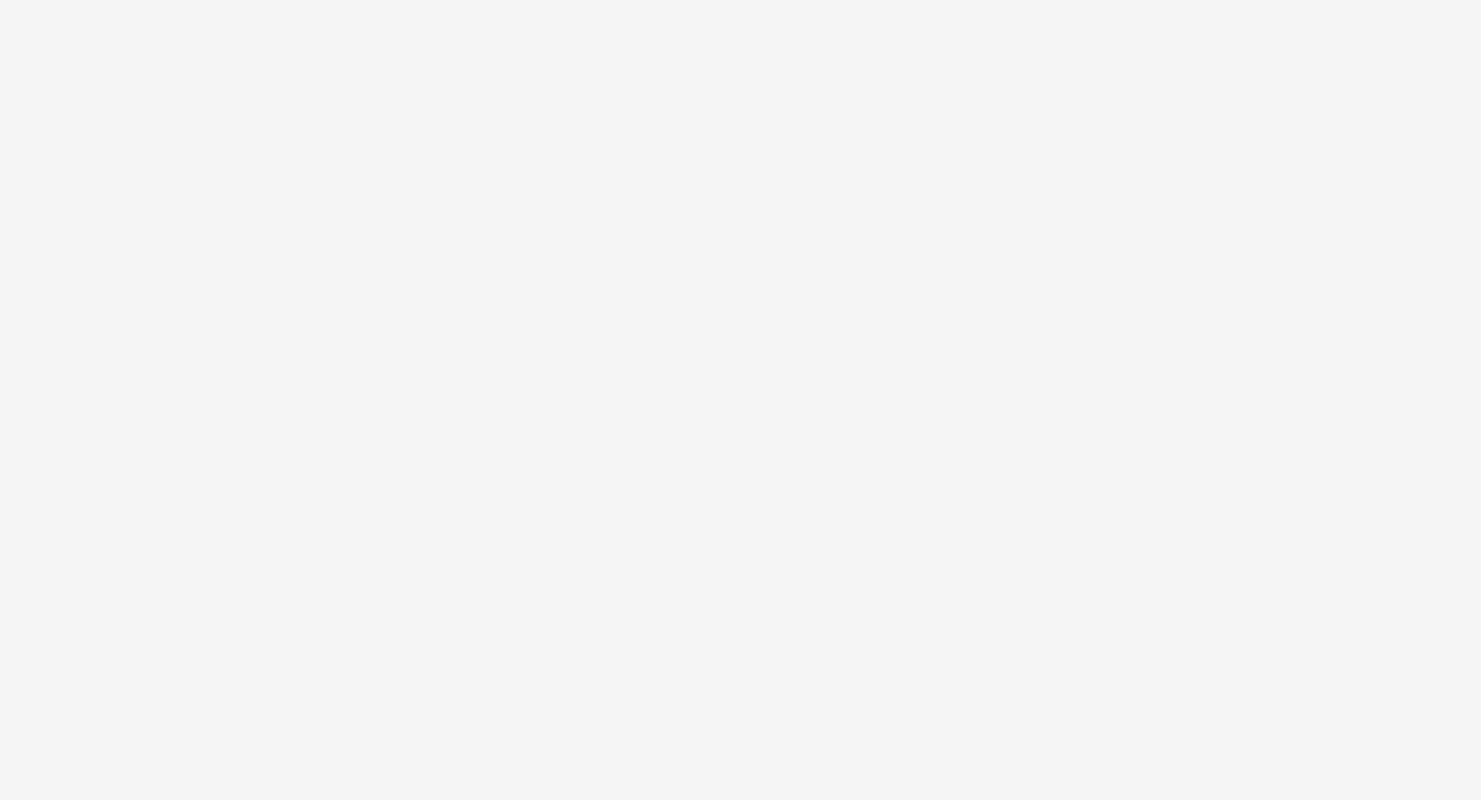 scroll, scrollTop: 0, scrollLeft: 0, axis: both 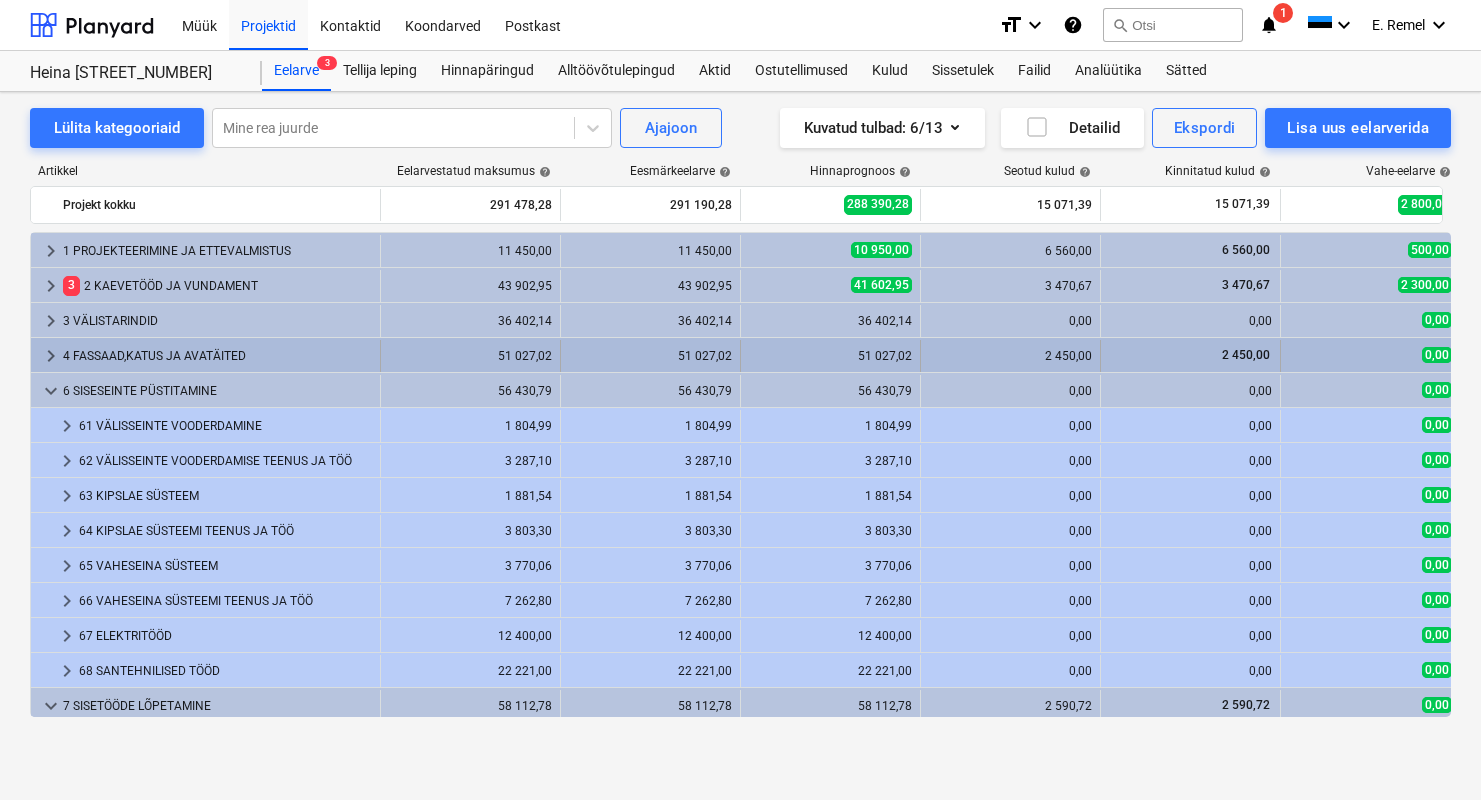 click on "4 FASSAAD,KATUS JA AVATÄITED" at bounding box center (217, 356) 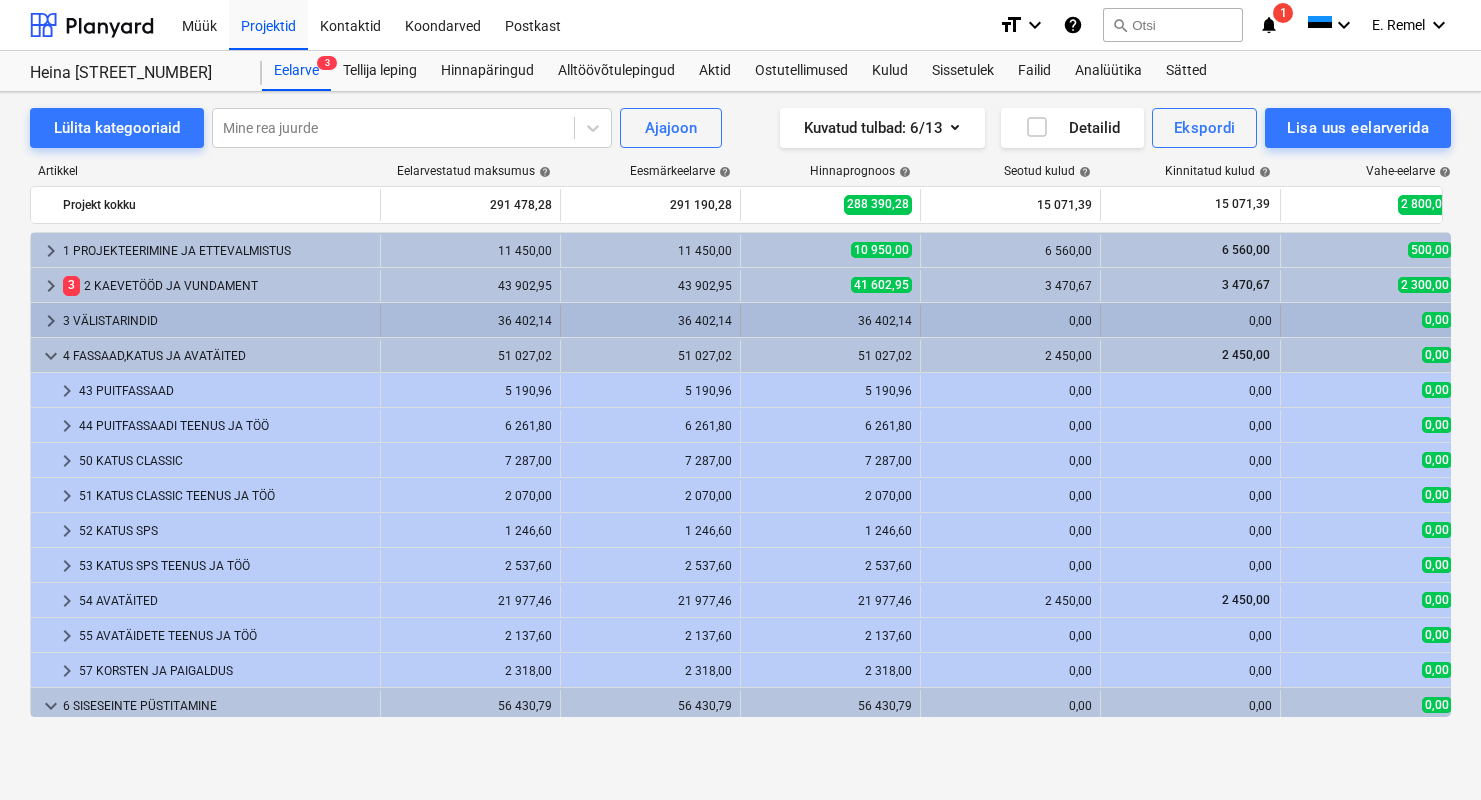 click on "3 VÄLISTARINDID" at bounding box center (217, 321) 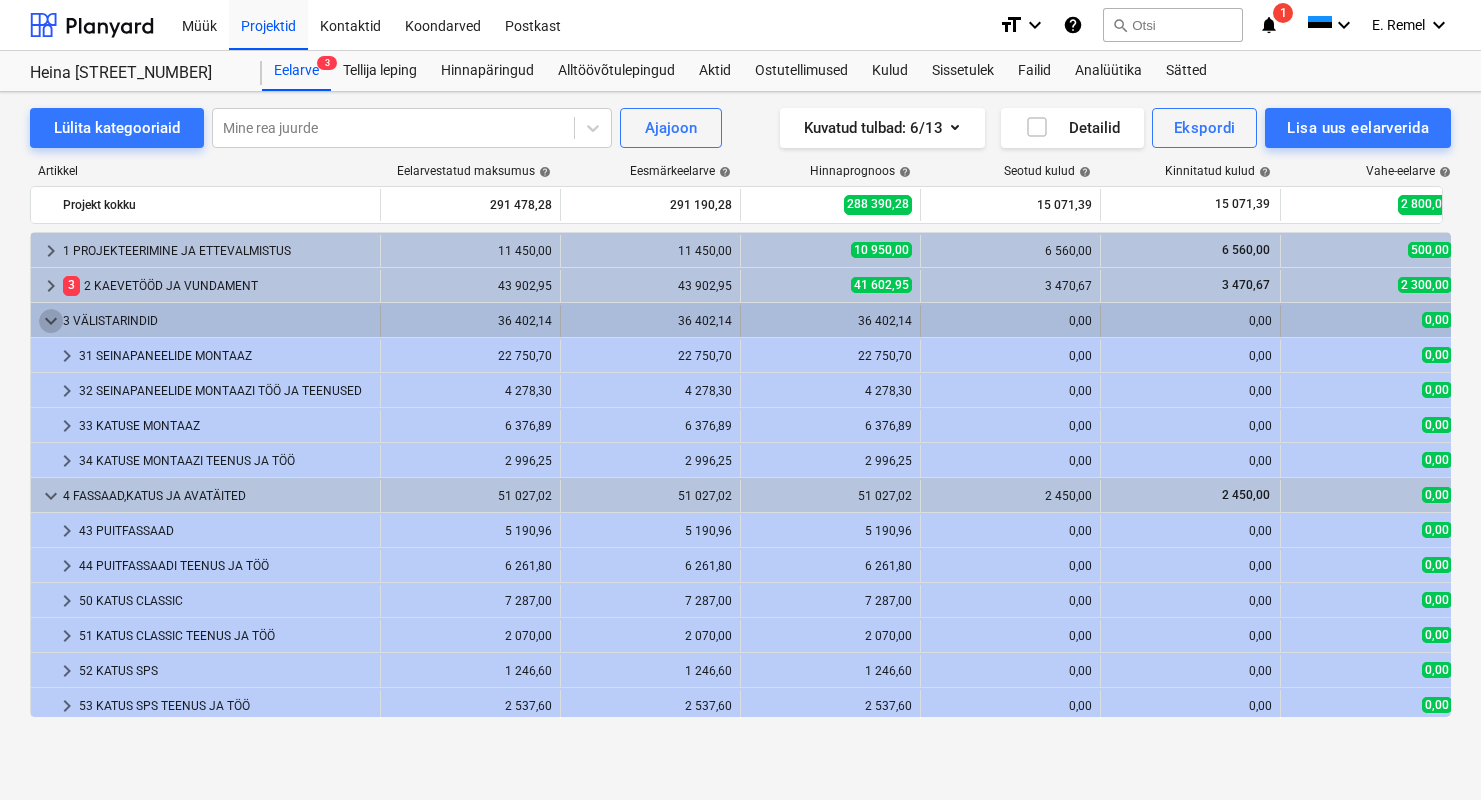 click on "keyboard_arrow_down" at bounding box center [51, 321] 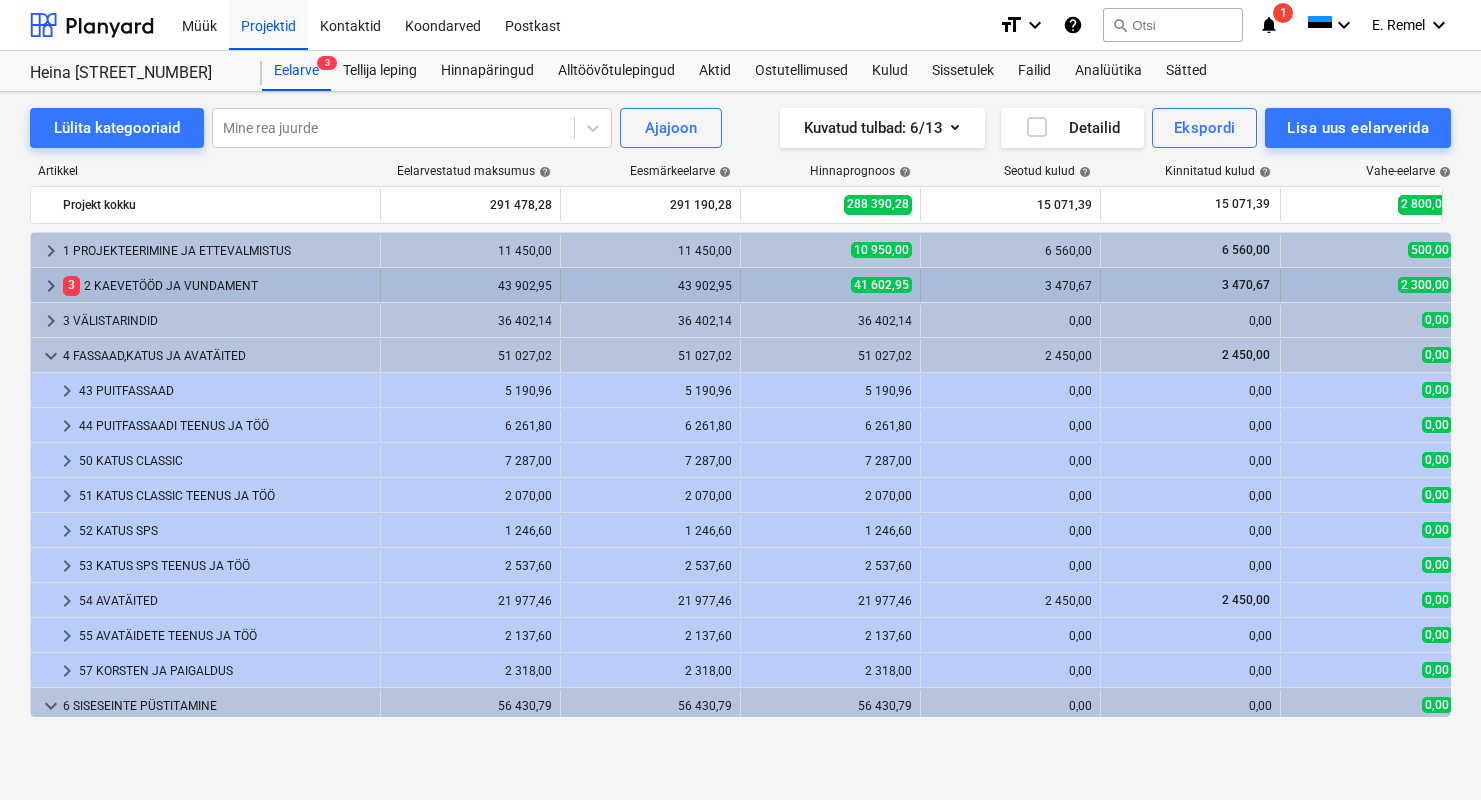 click on "3 2 KAEVETÖÖD JA VUNDAMENT" at bounding box center [217, 286] 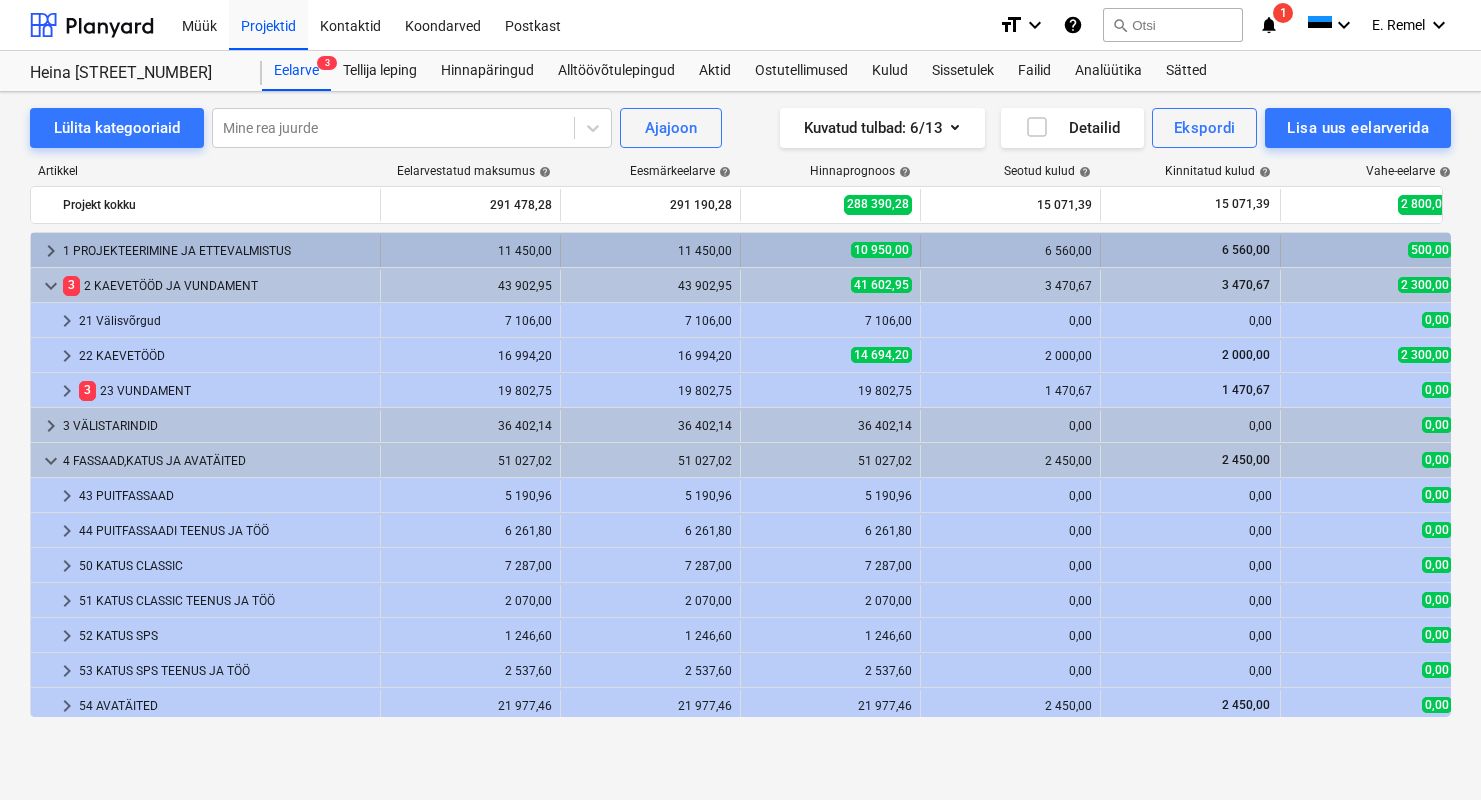 click on "1 PROJEKTEERIMINE JA ETTEVALMISTUS" at bounding box center (217, 251) 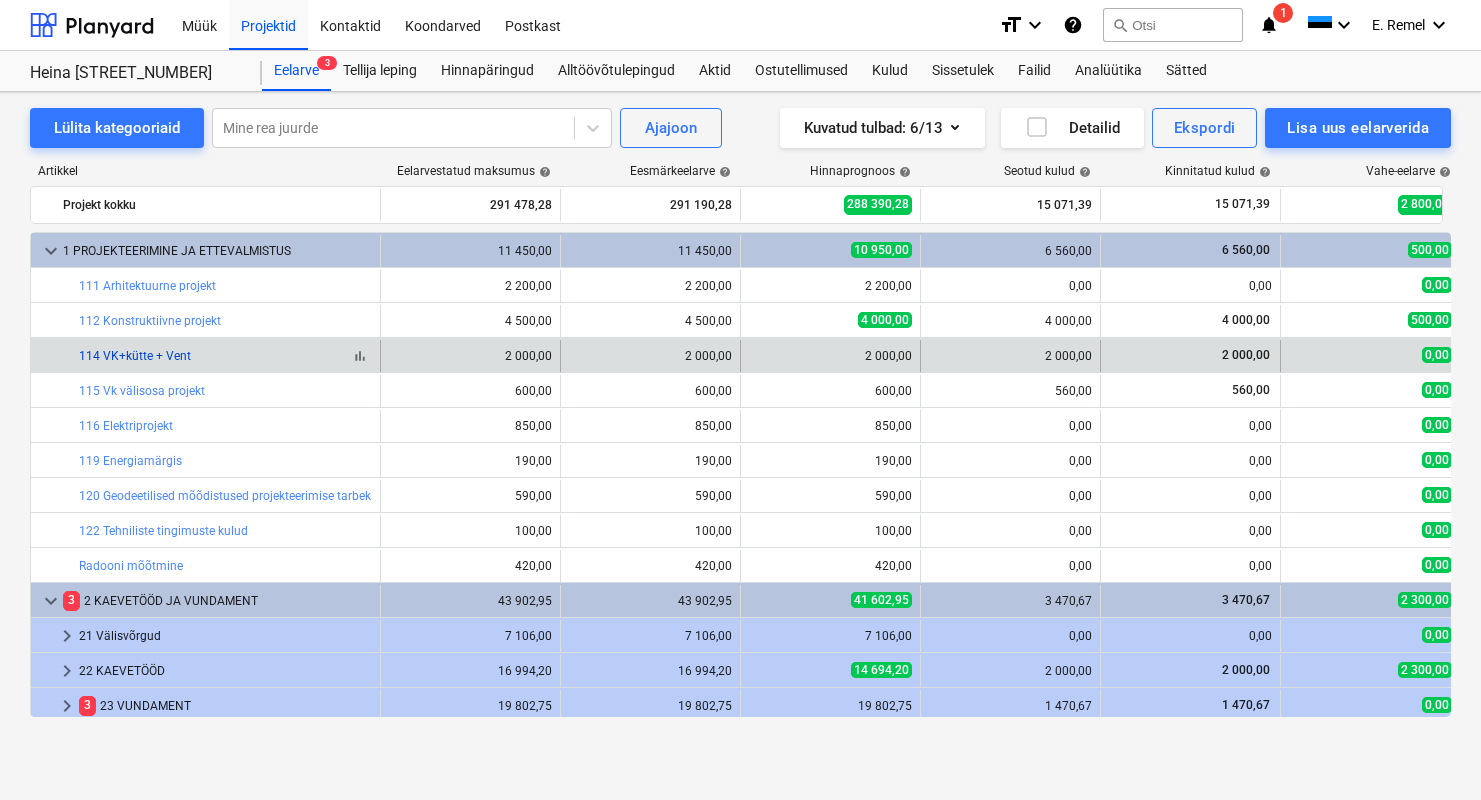 click on "114 VK+kütte + Vent" at bounding box center (135, 356) 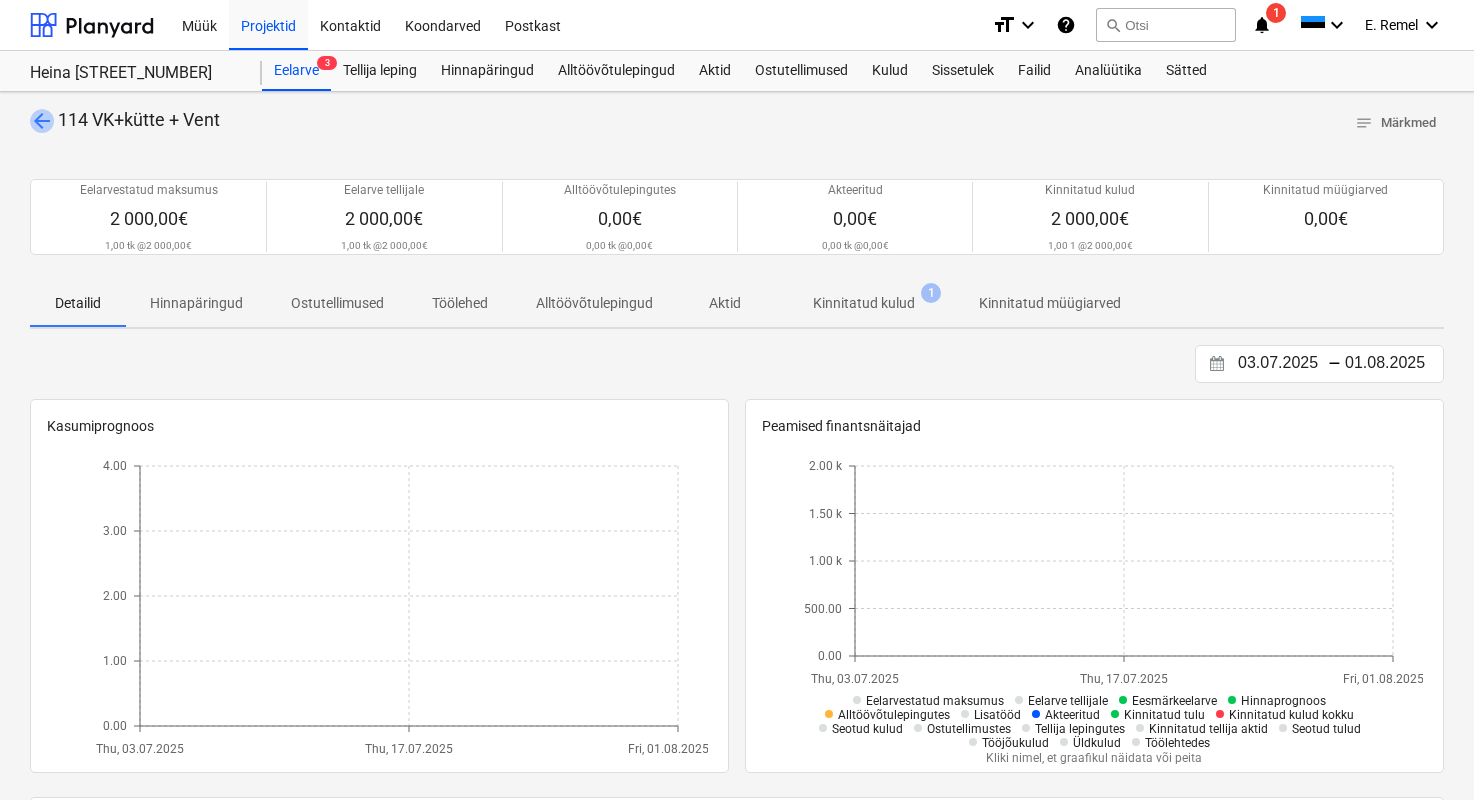 click on "arrow_back" at bounding box center (42, 121) 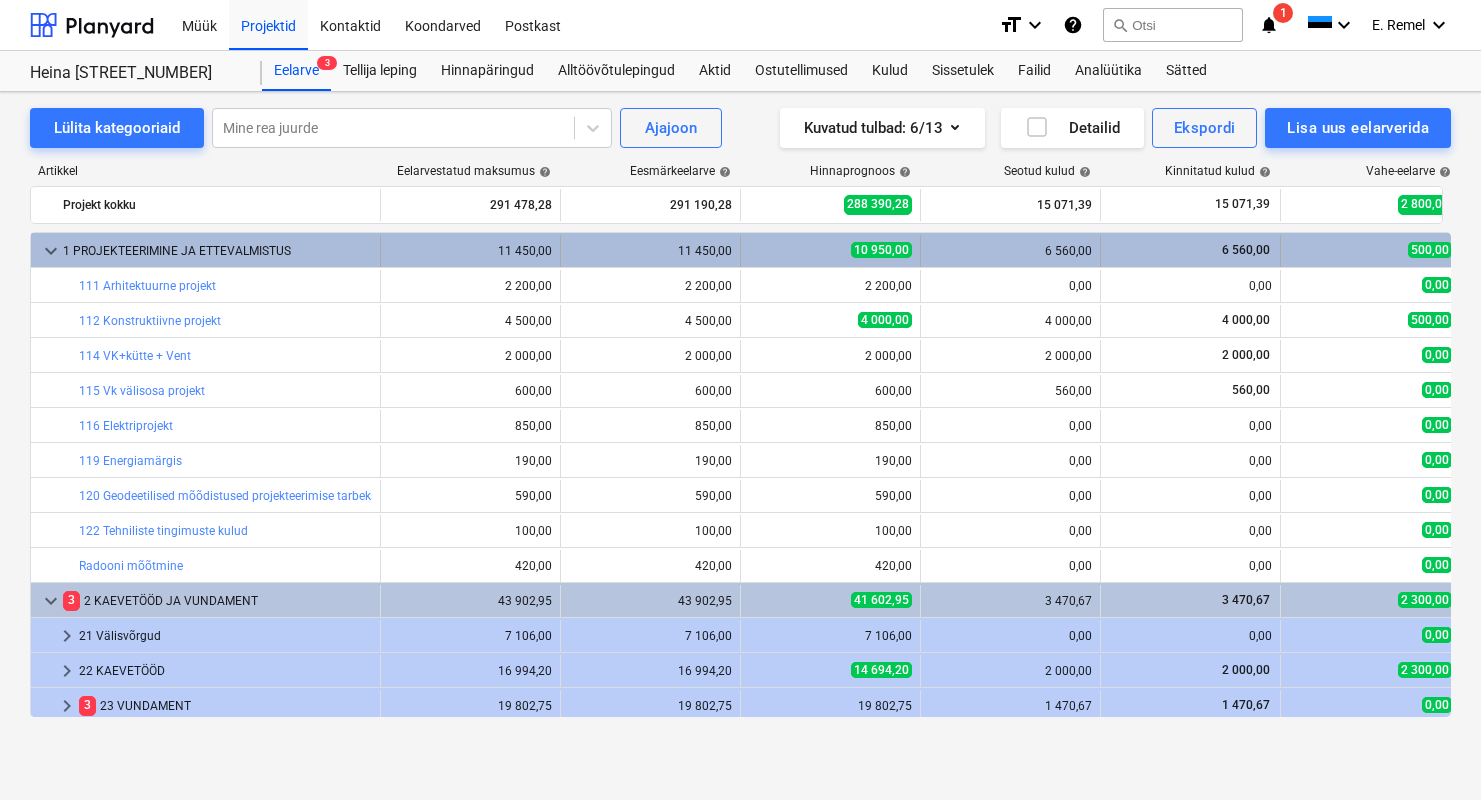 click on "keyboard_arrow_down" at bounding box center [51, 251] 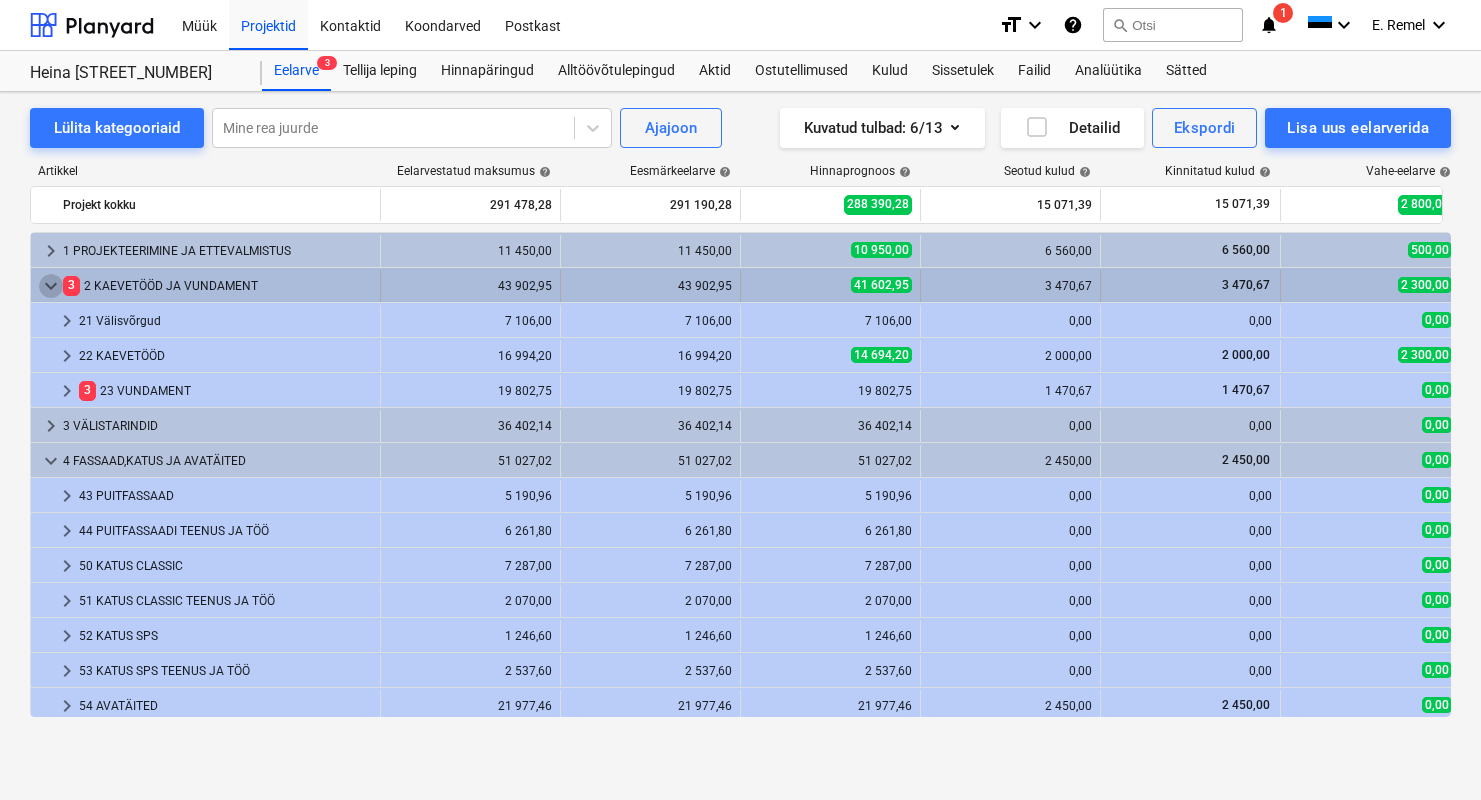 click on "keyboard_arrow_down" at bounding box center (51, 286) 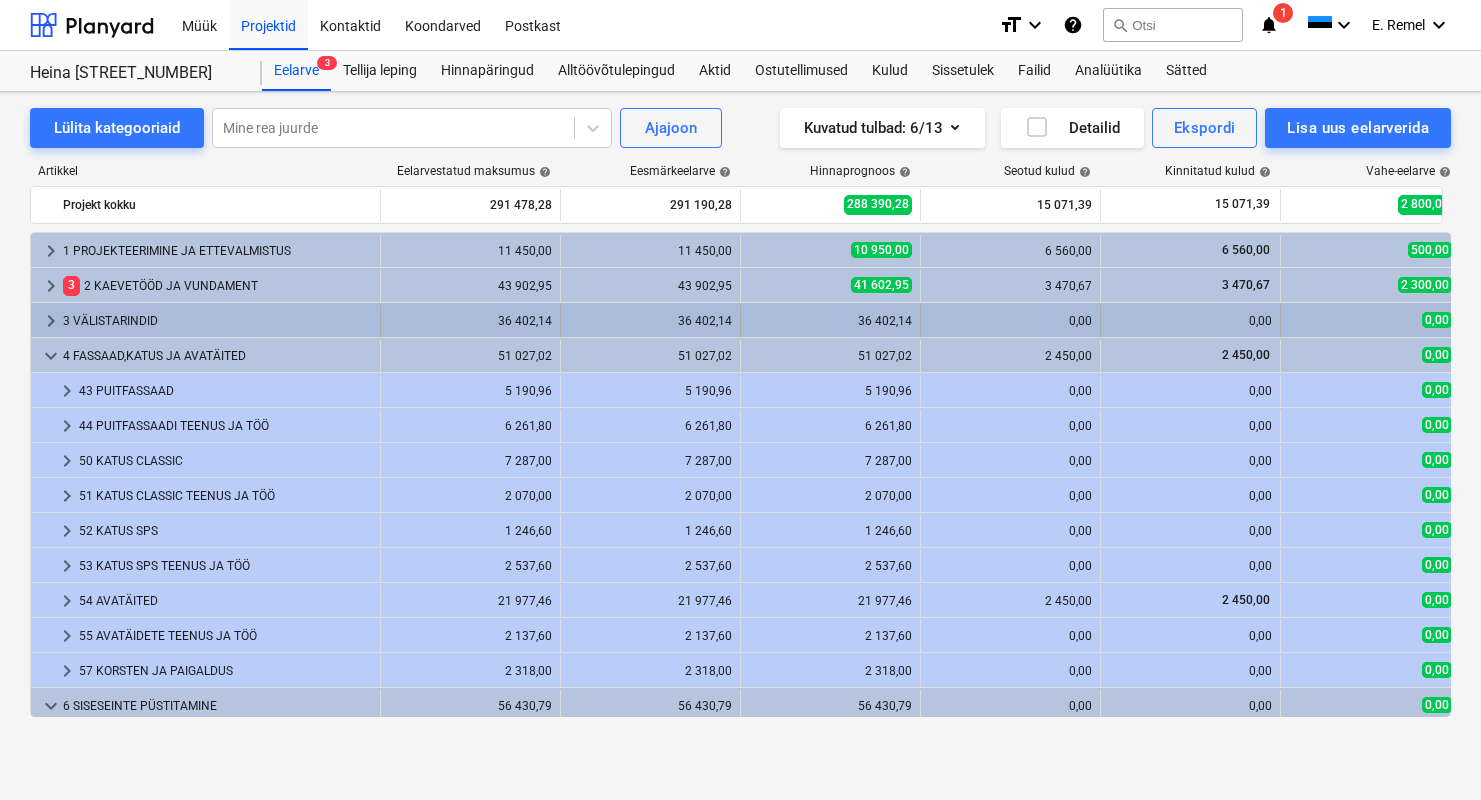 click on "3 VÄLISTARINDID" at bounding box center [217, 321] 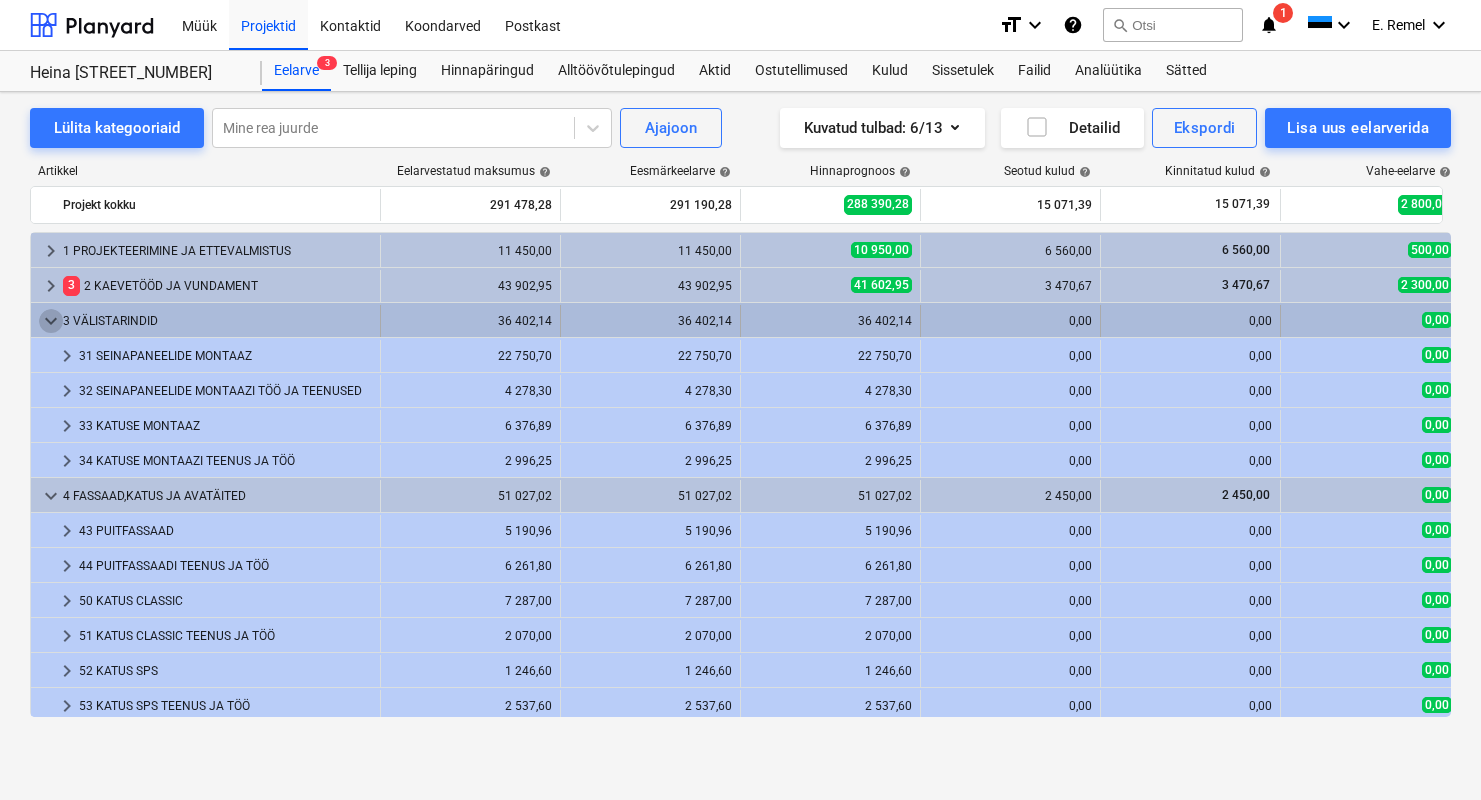 click on "keyboard_arrow_down" at bounding box center (51, 321) 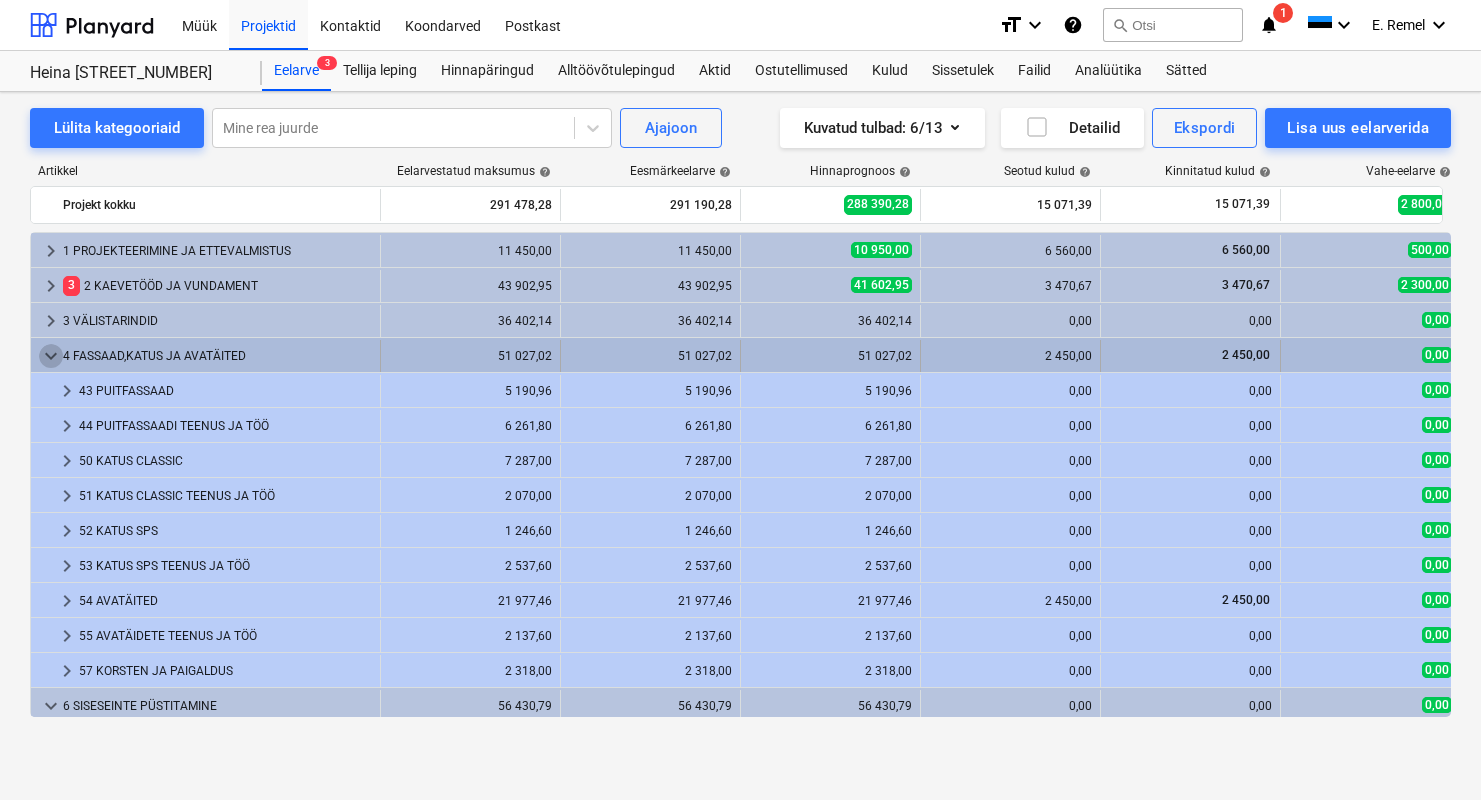 click on "keyboard_arrow_down" at bounding box center (51, 356) 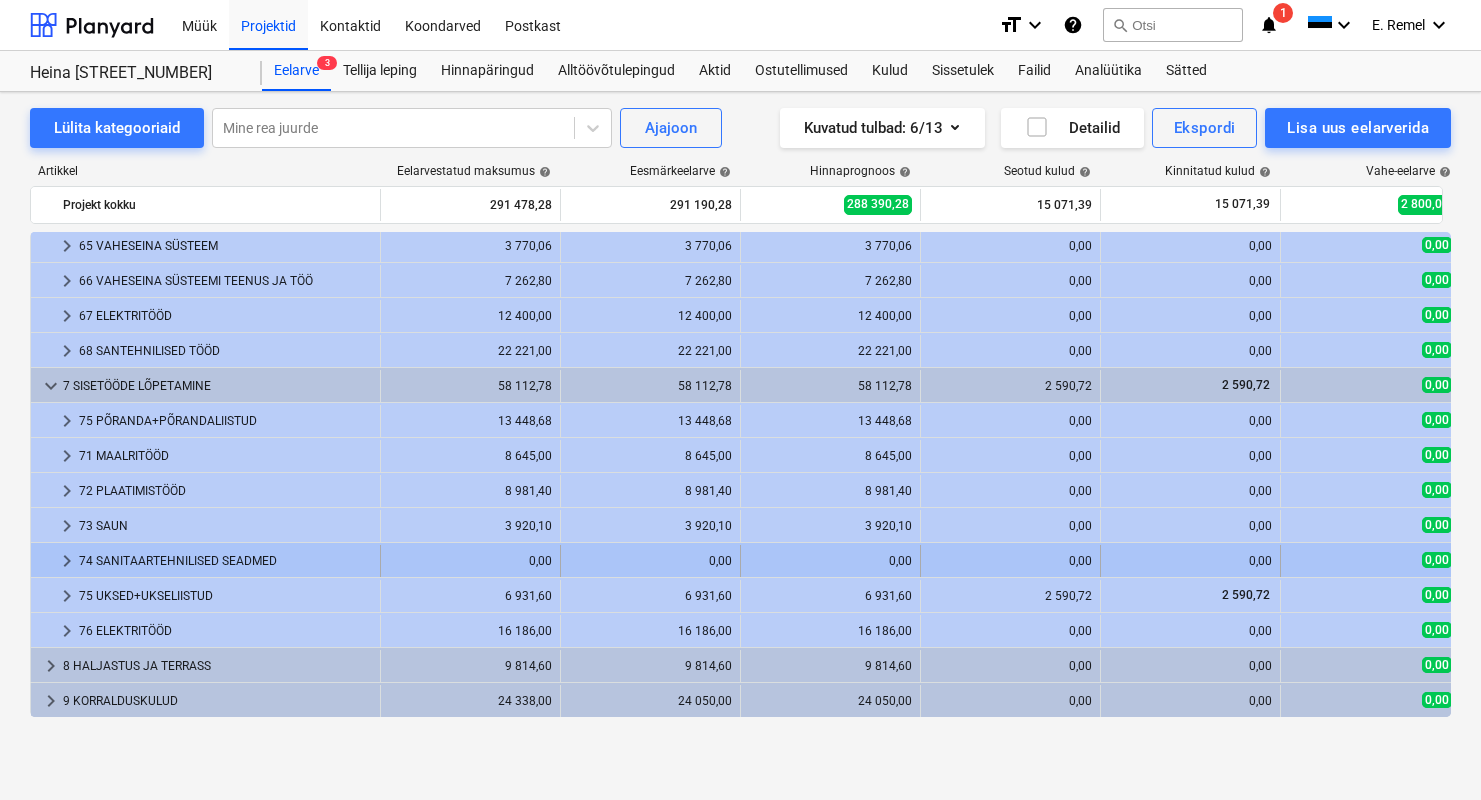 scroll, scrollTop: 320, scrollLeft: 0, axis: vertical 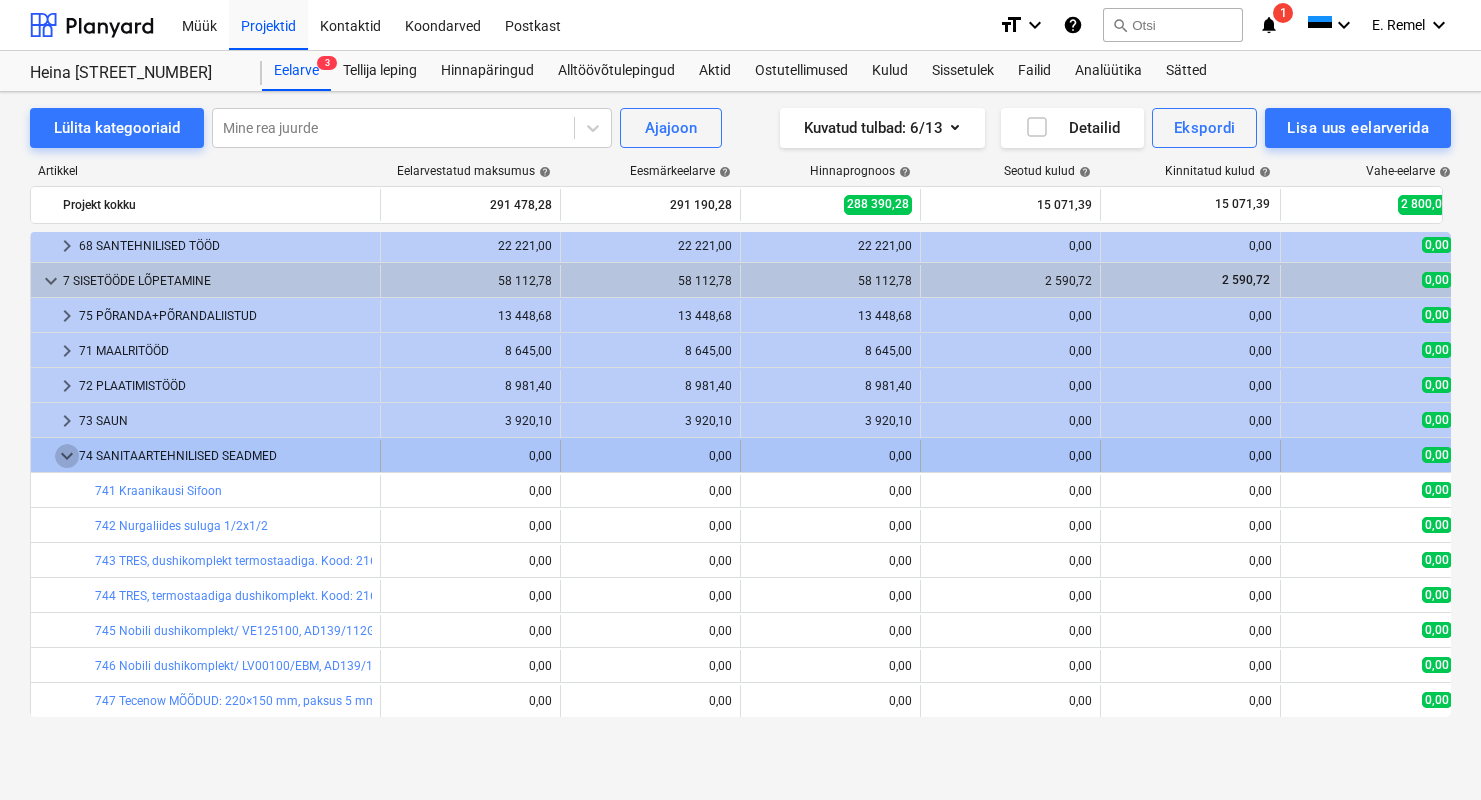 click on "keyboard_arrow_down" at bounding box center [67, 456] 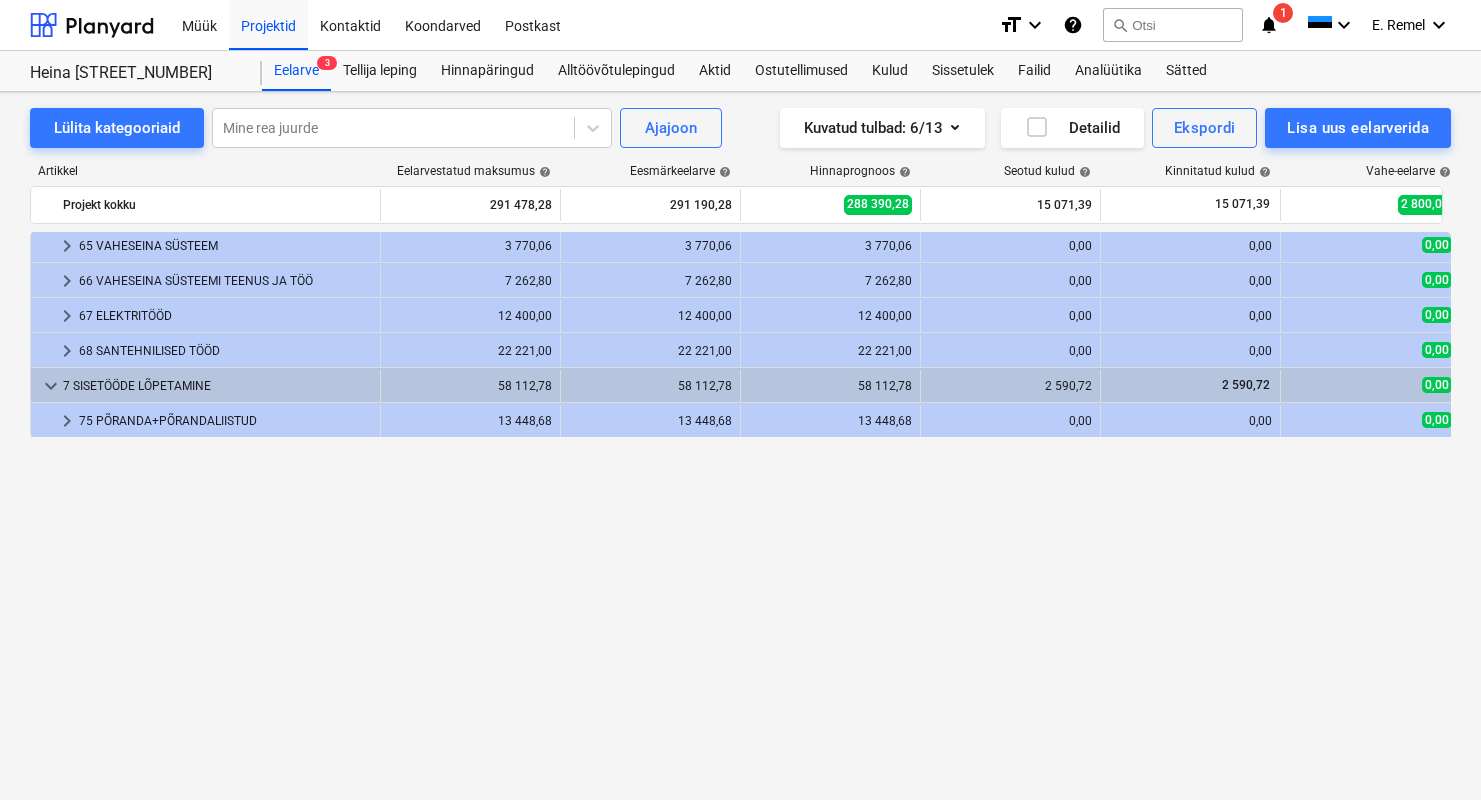 scroll, scrollTop: 0, scrollLeft: 0, axis: both 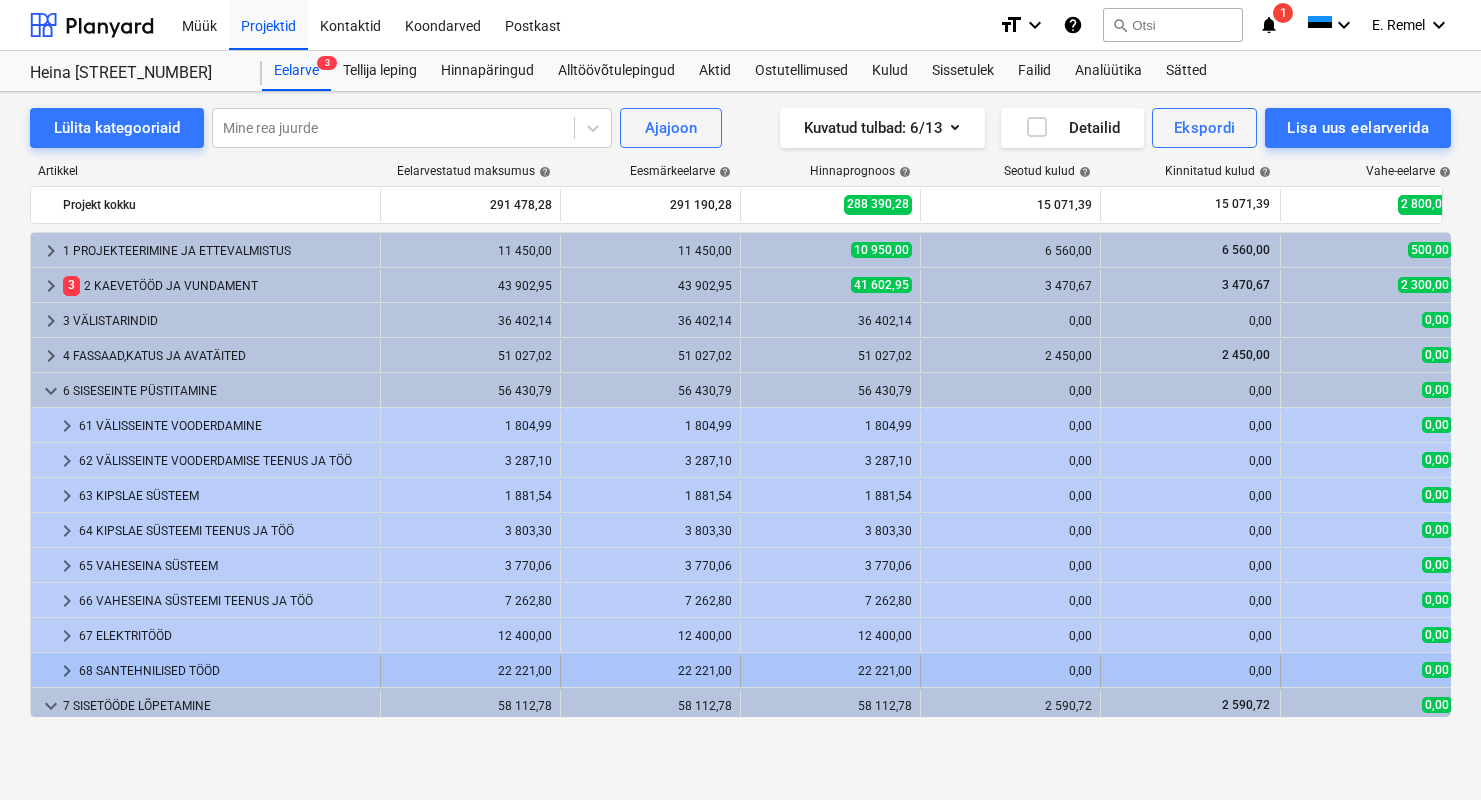 click on "68 SANTEHNILISED TÖÖD" at bounding box center [225, 671] 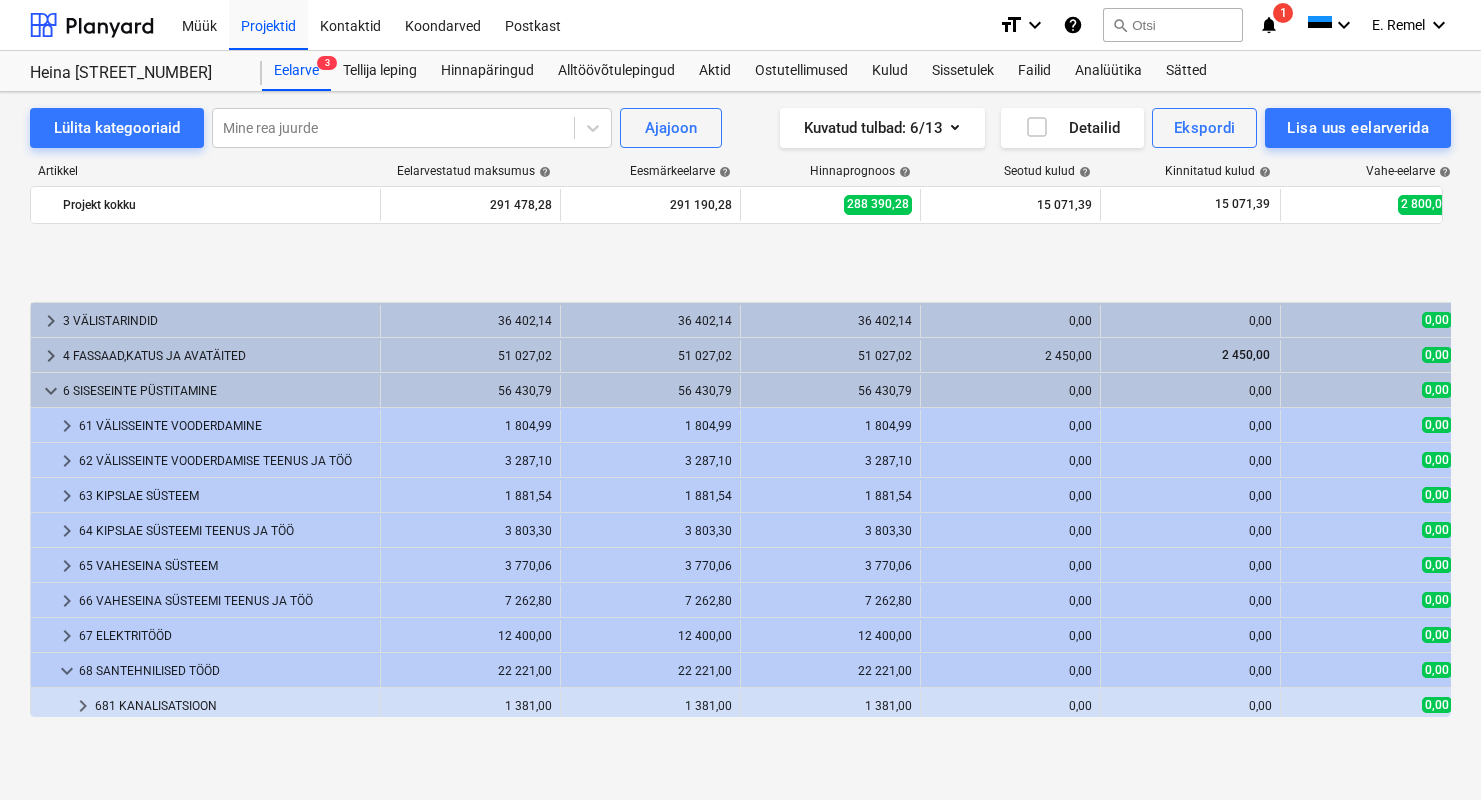 scroll, scrollTop: 278, scrollLeft: 0, axis: vertical 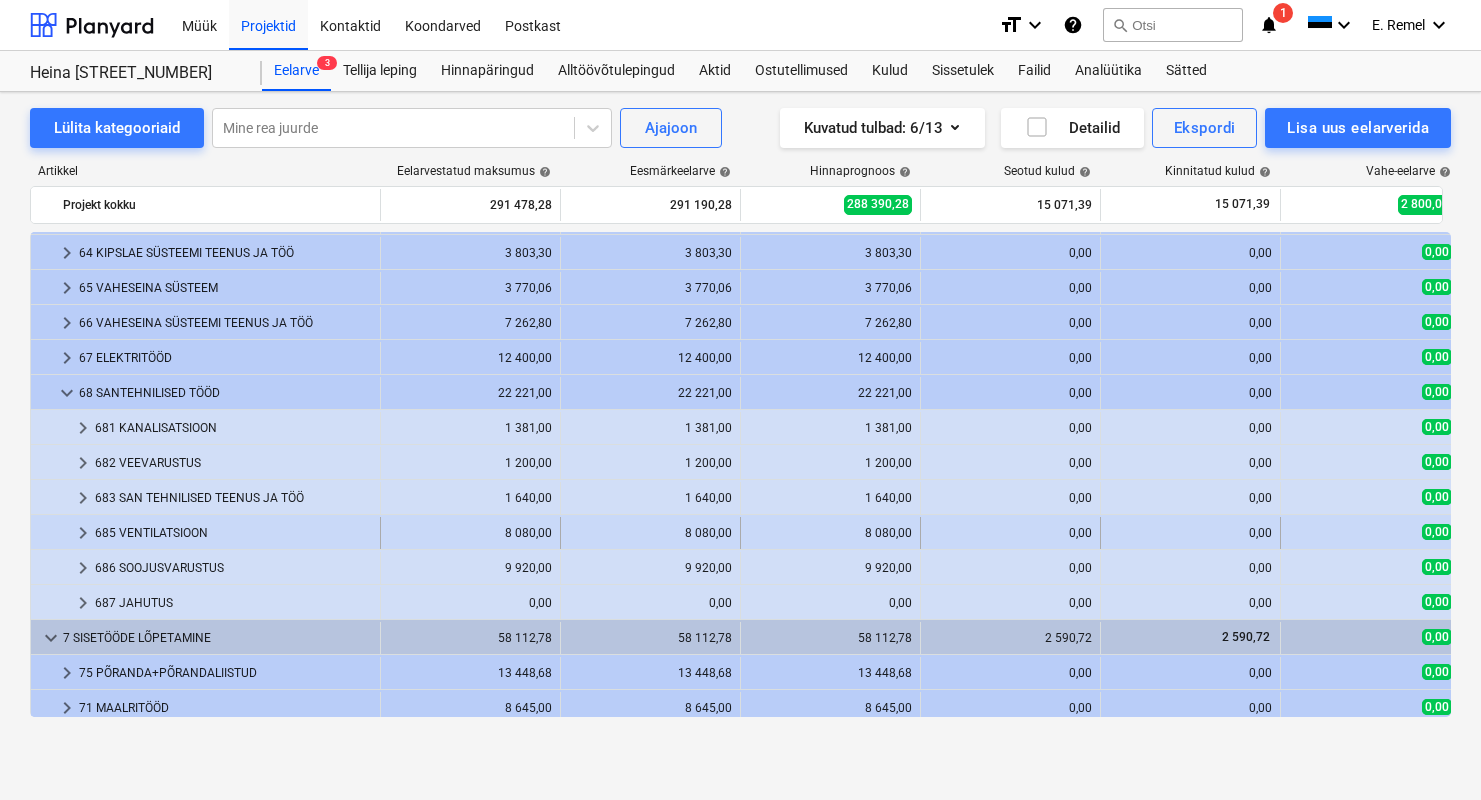 click on "685 VENTILATSIOON" at bounding box center (233, 533) 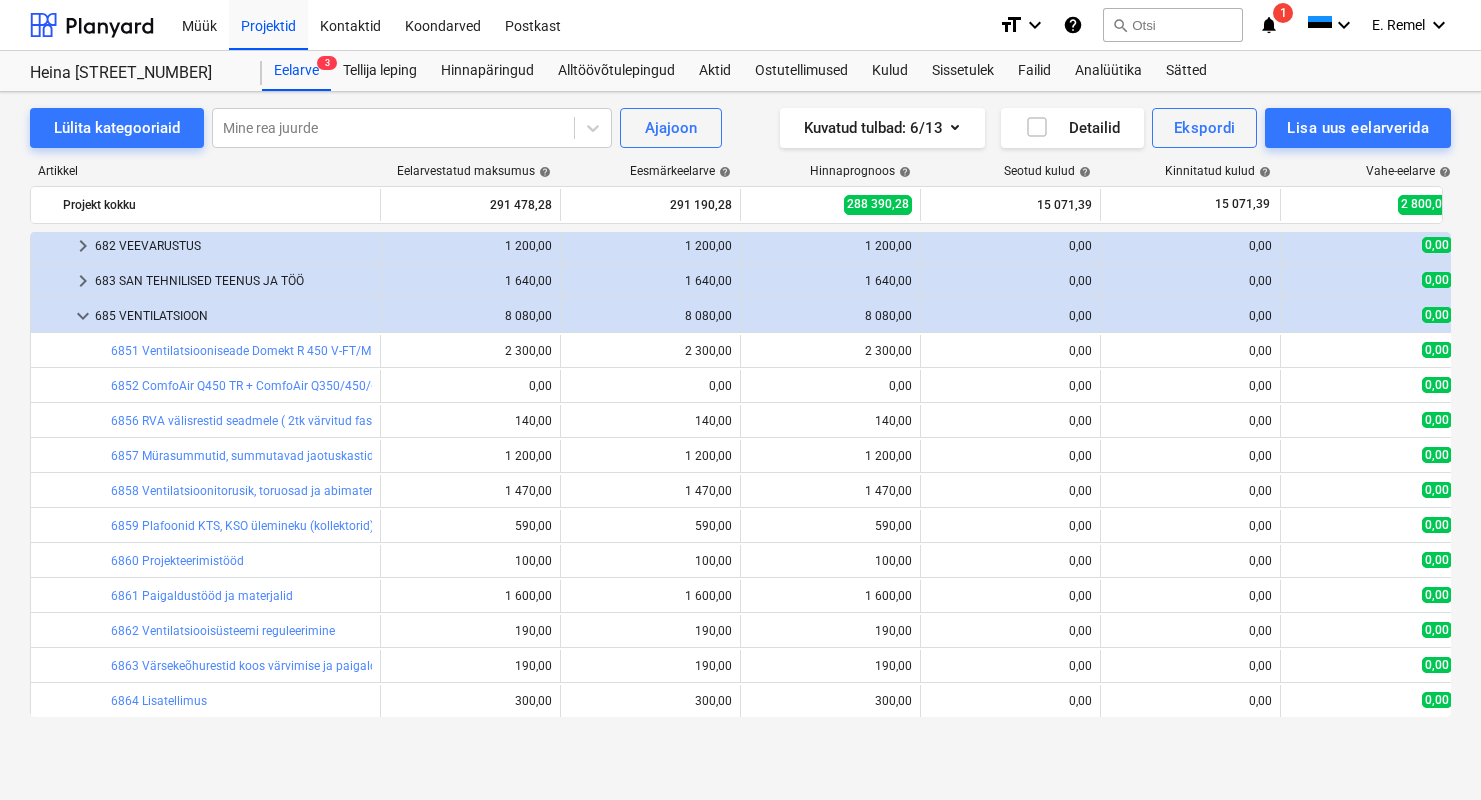 scroll, scrollTop: 526, scrollLeft: 0, axis: vertical 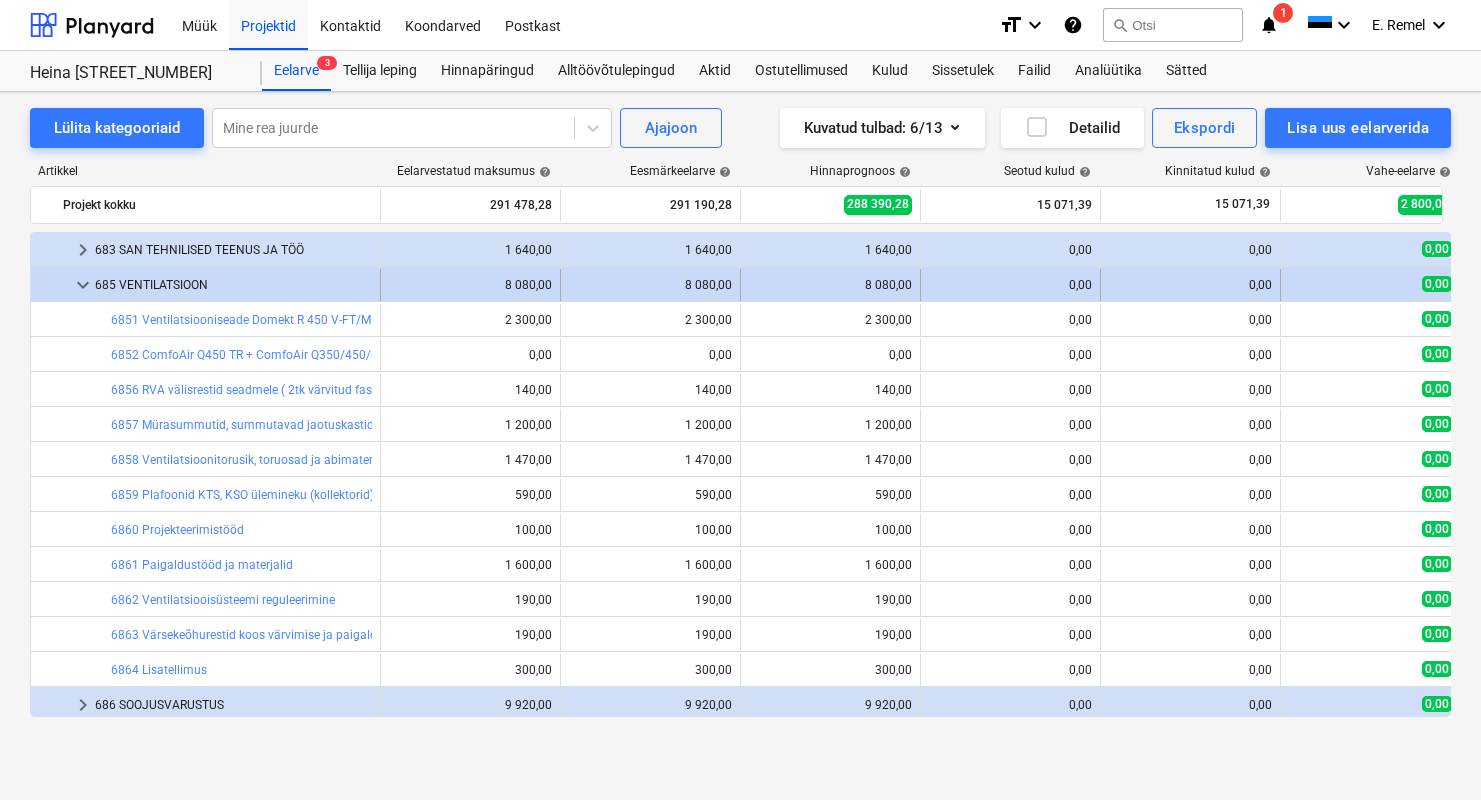 click on "keyboard_arrow_down" at bounding box center [83, 285] 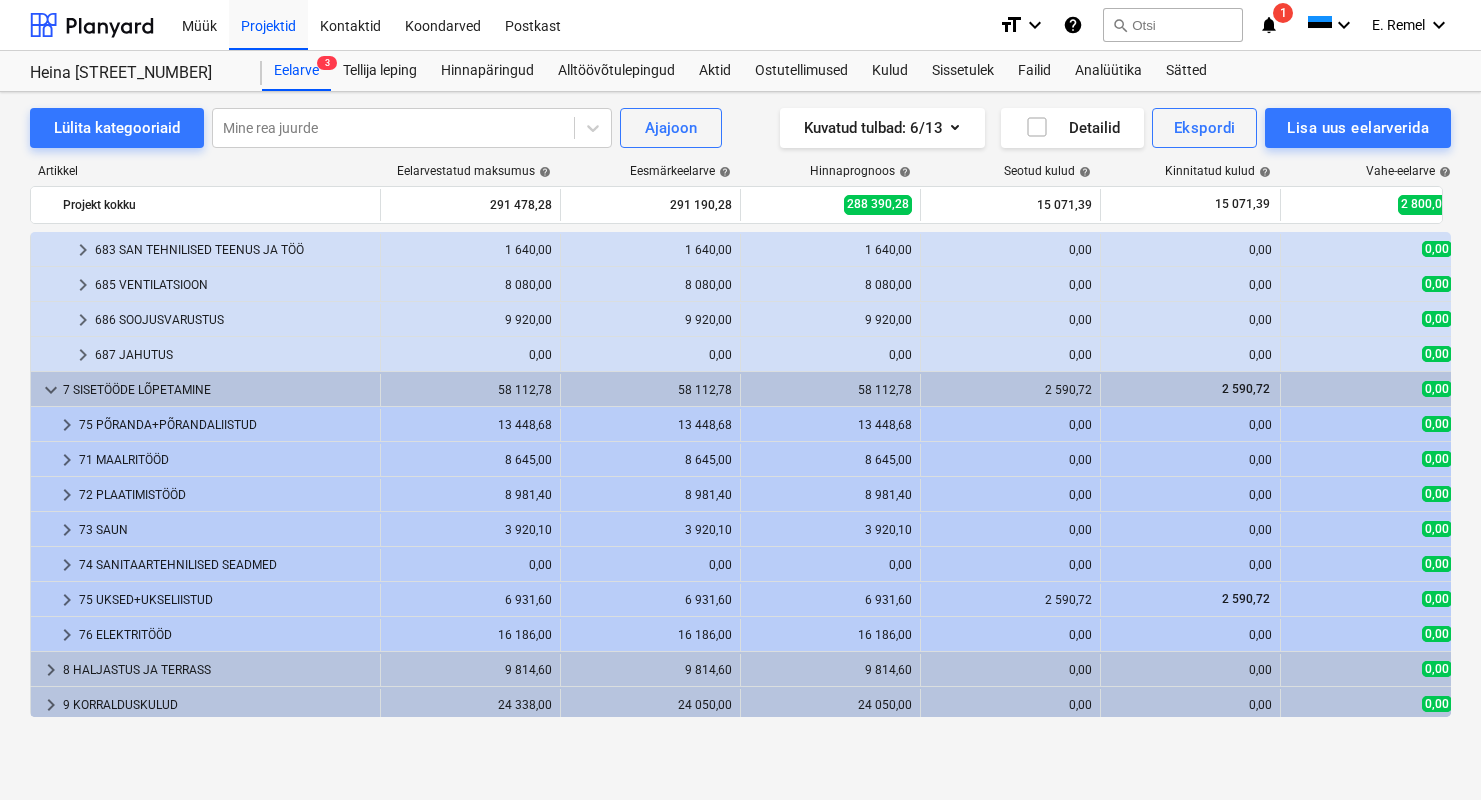scroll, scrollTop: 311, scrollLeft: 0, axis: vertical 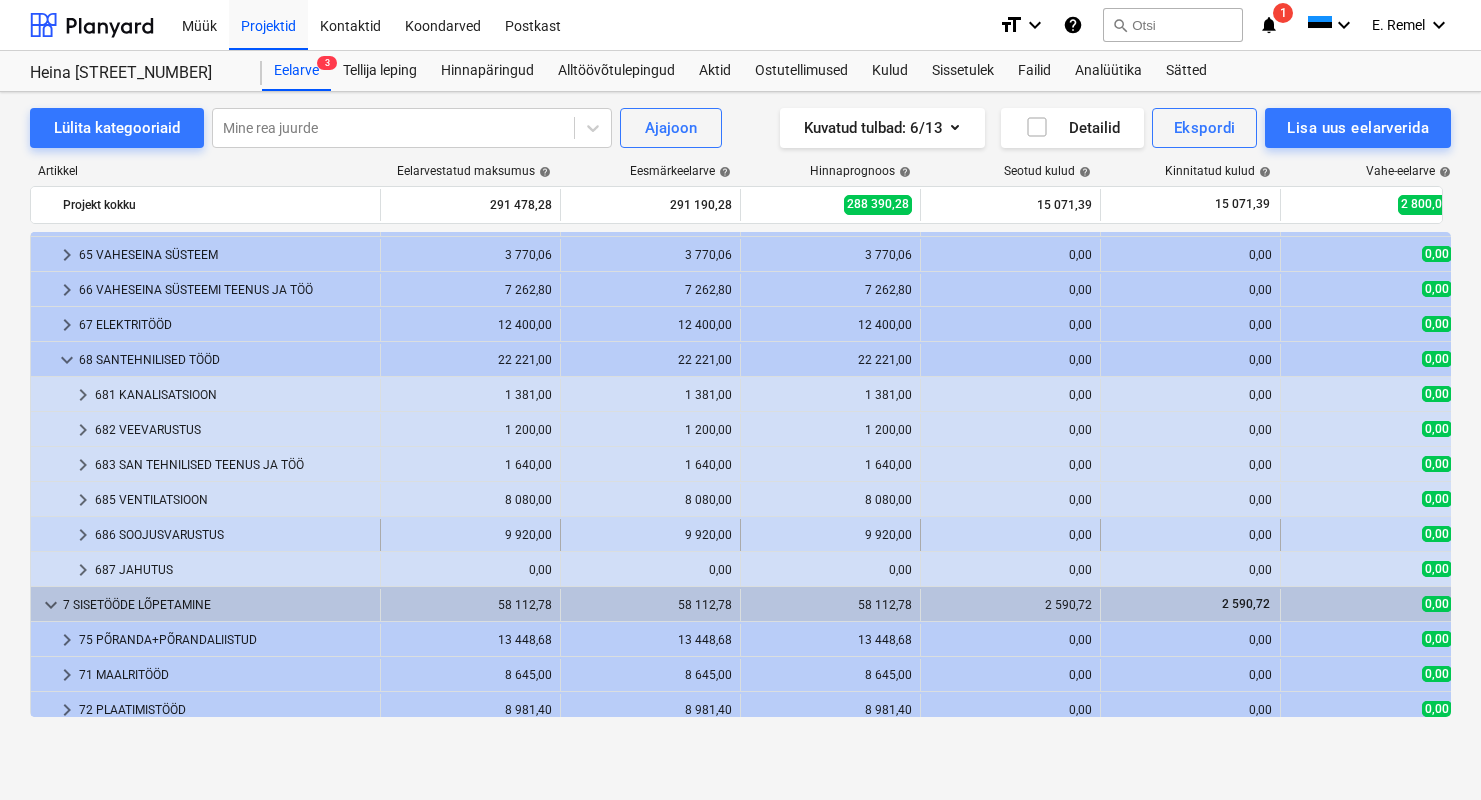 click on "686 SOOJUSVARUSTUS" at bounding box center [233, 535] 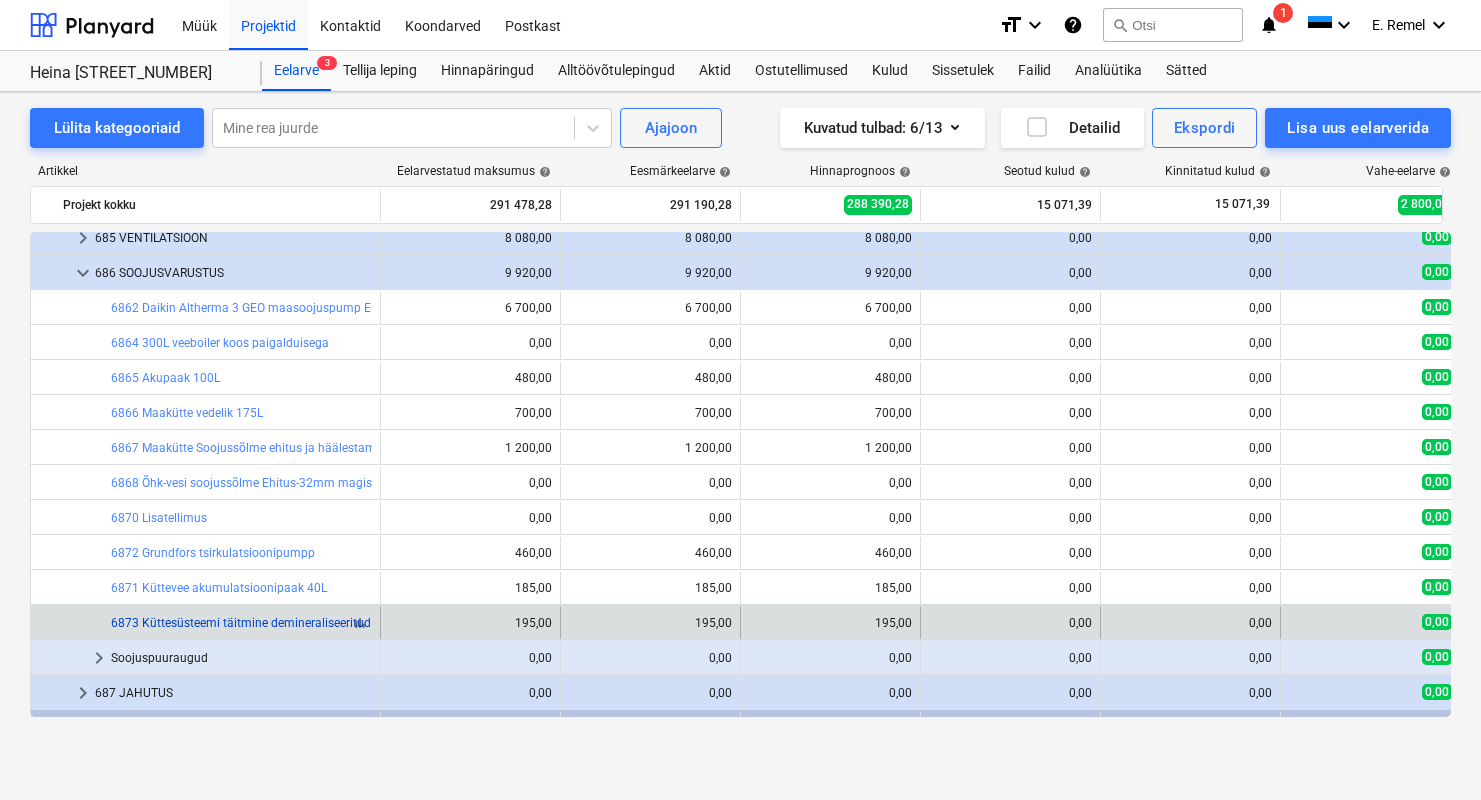 scroll, scrollTop: 606, scrollLeft: 0, axis: vertical 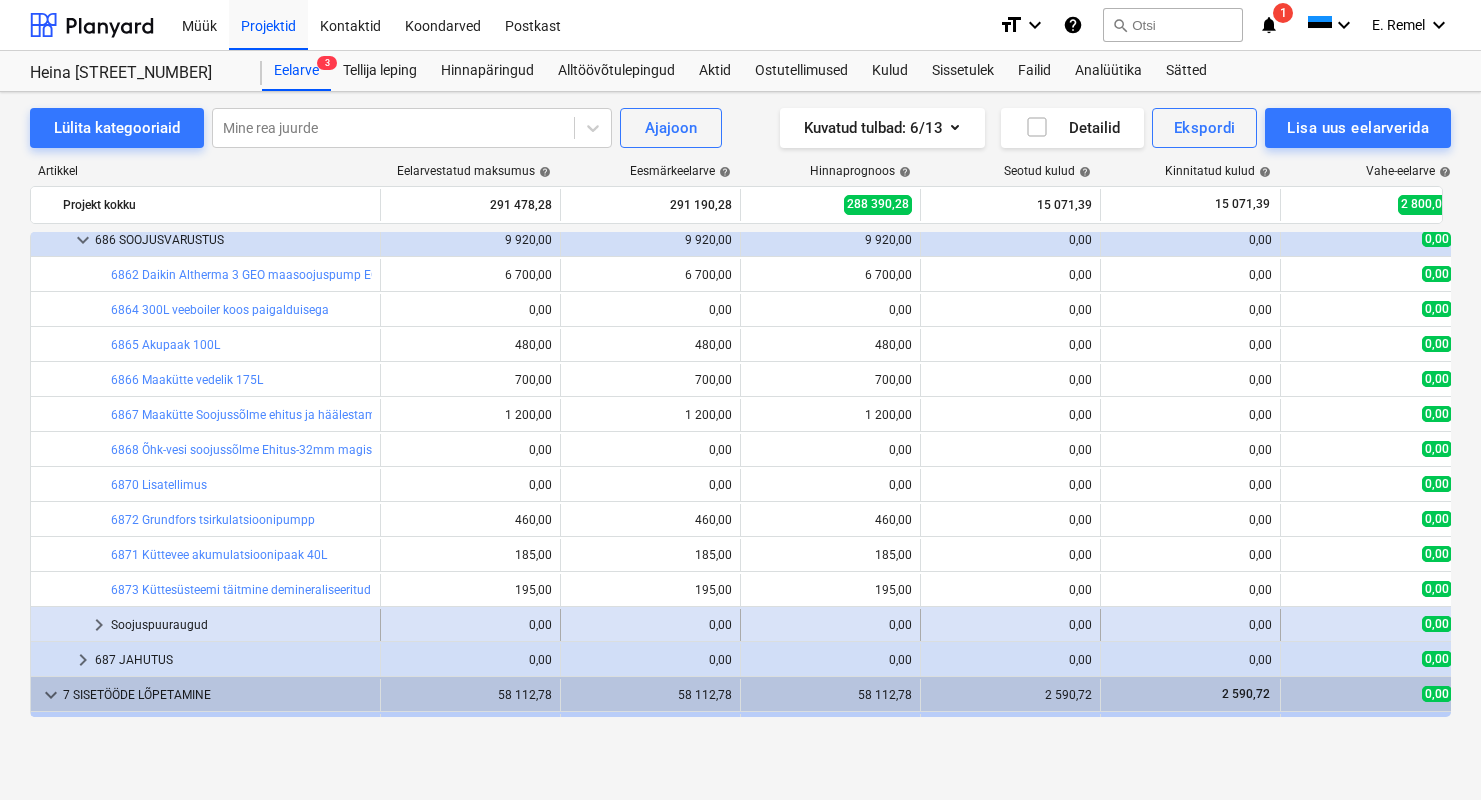 click on "Soojuspuuraugud" at bounding box center (241, 625) 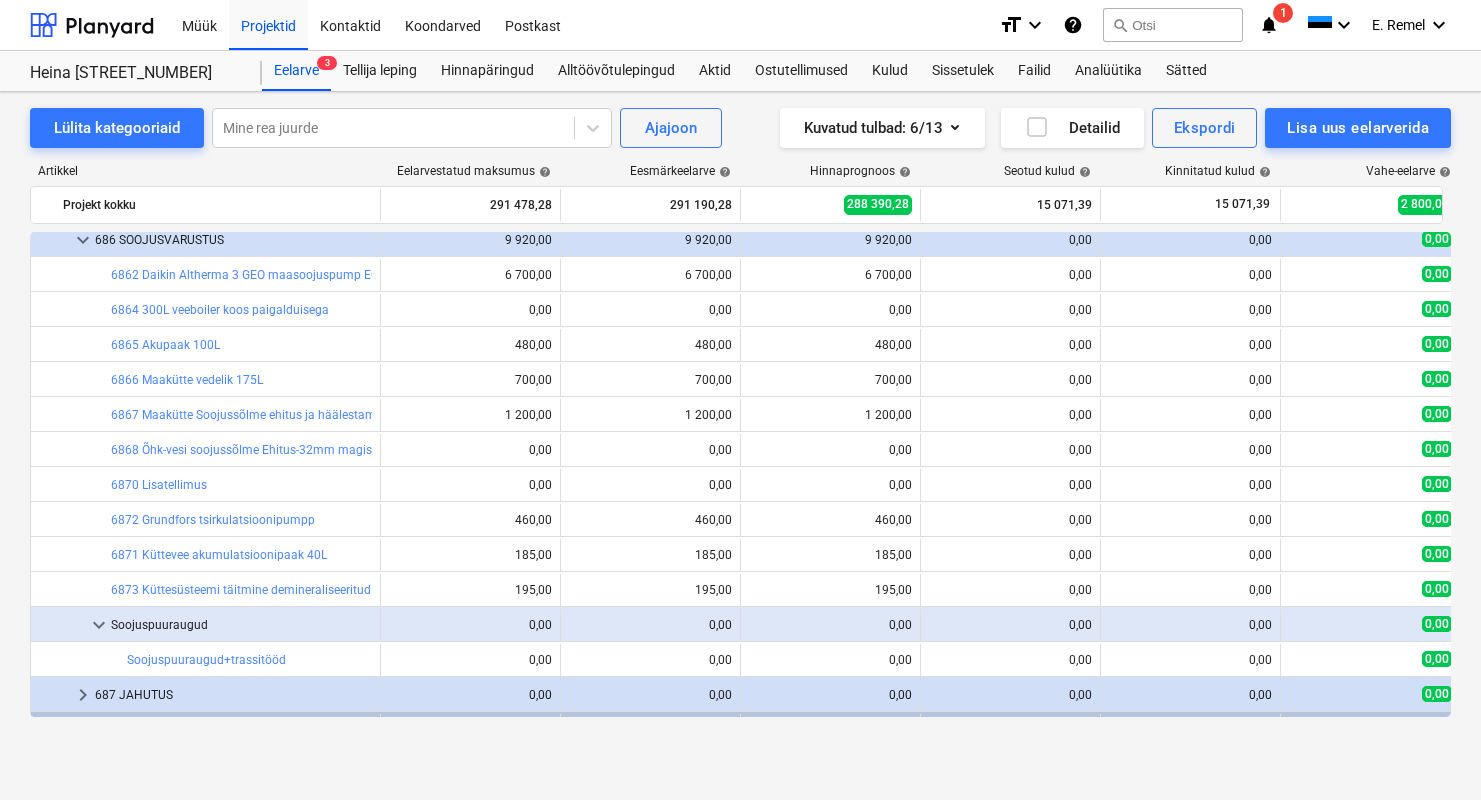 click on "Soojuspuuraugud" at bounding box center (241, 625) 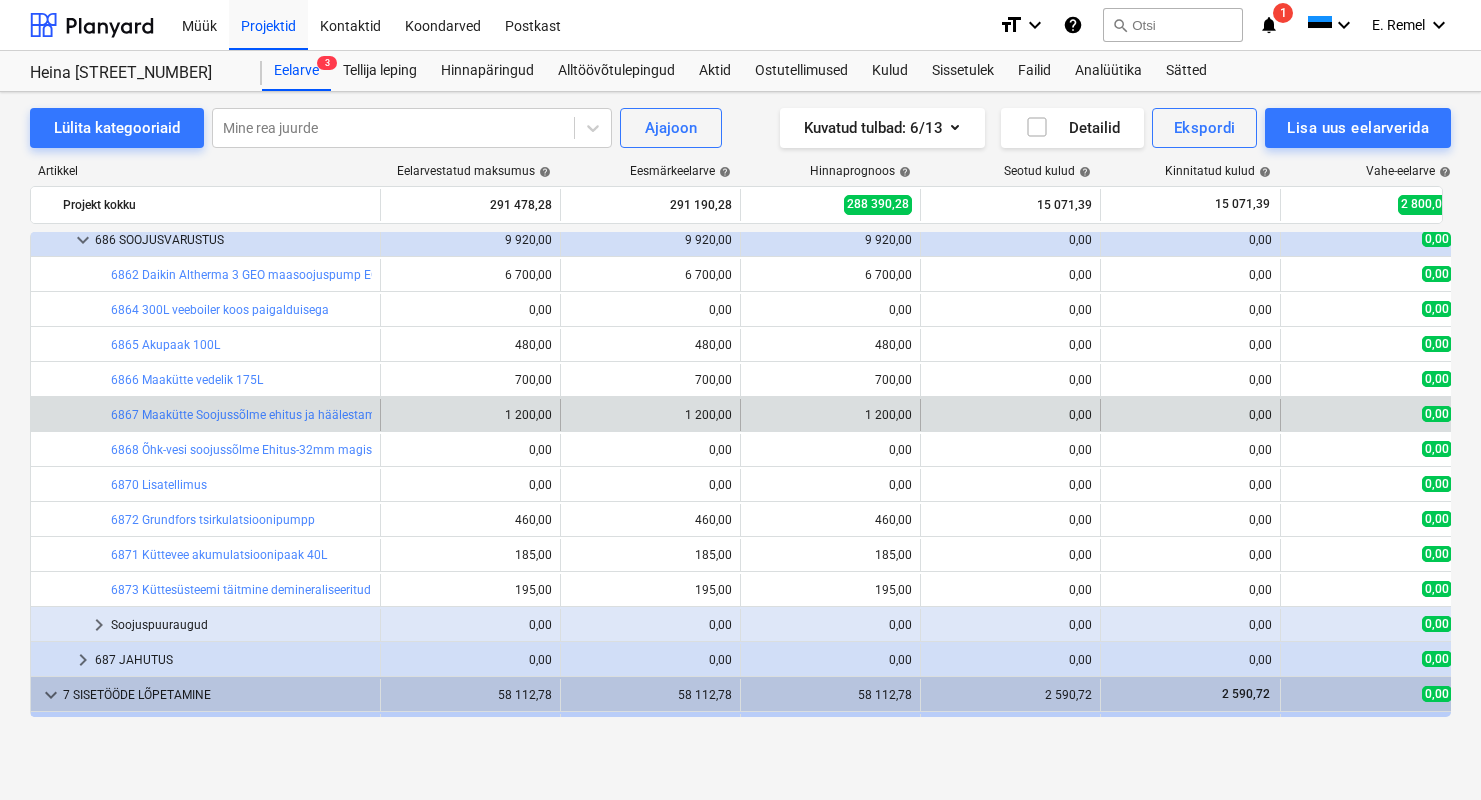 scroll, scrollTop: 565, scrollLeft: 0, axis: vertical 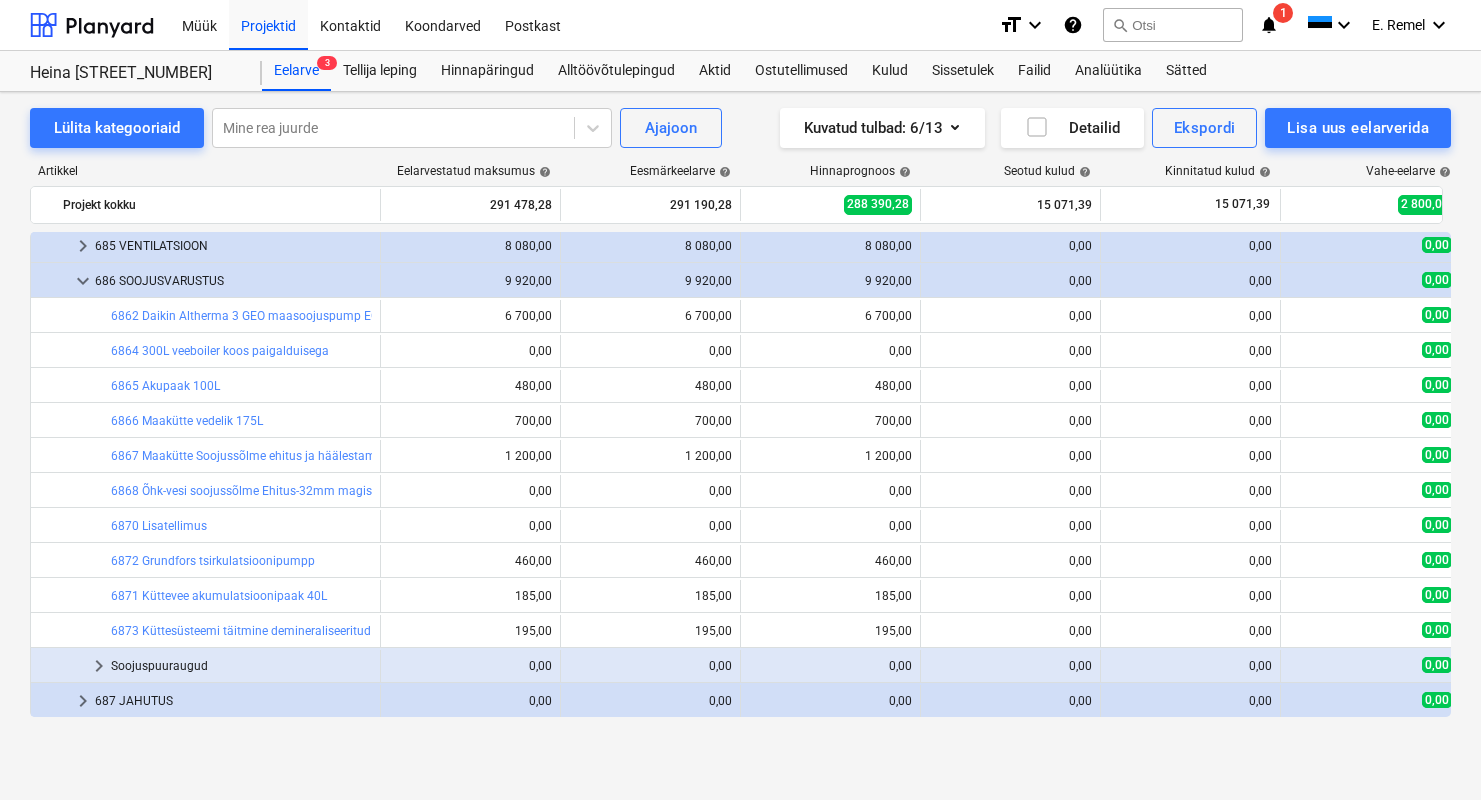 click on "keyboard_arrow_down" at bounding box center (83, 281) 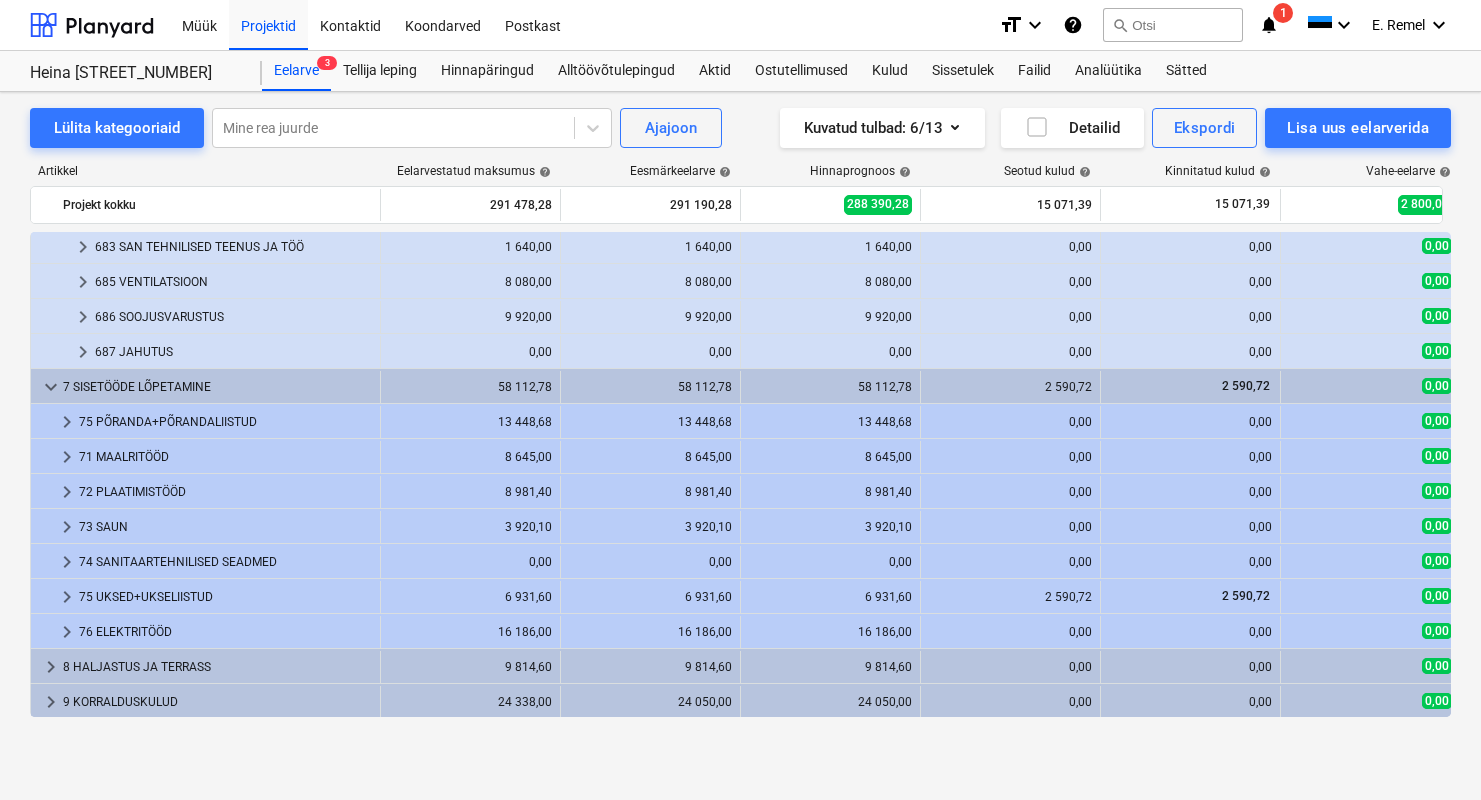 scroll, scrollTop: 425, scrollLeft: 0, axis: vertical 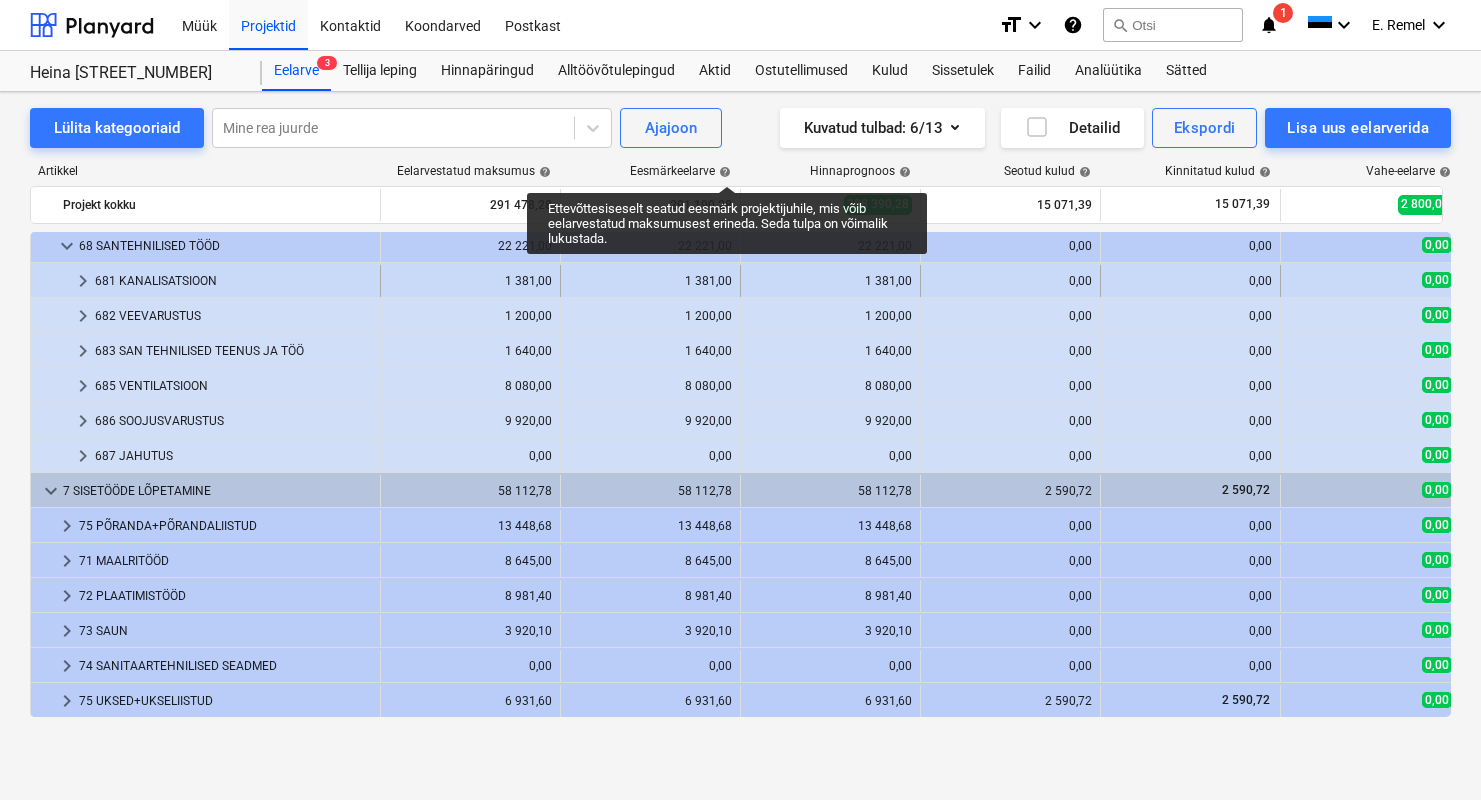 click on "681 KANALISATSIOON" at bounding box center [233, 281] 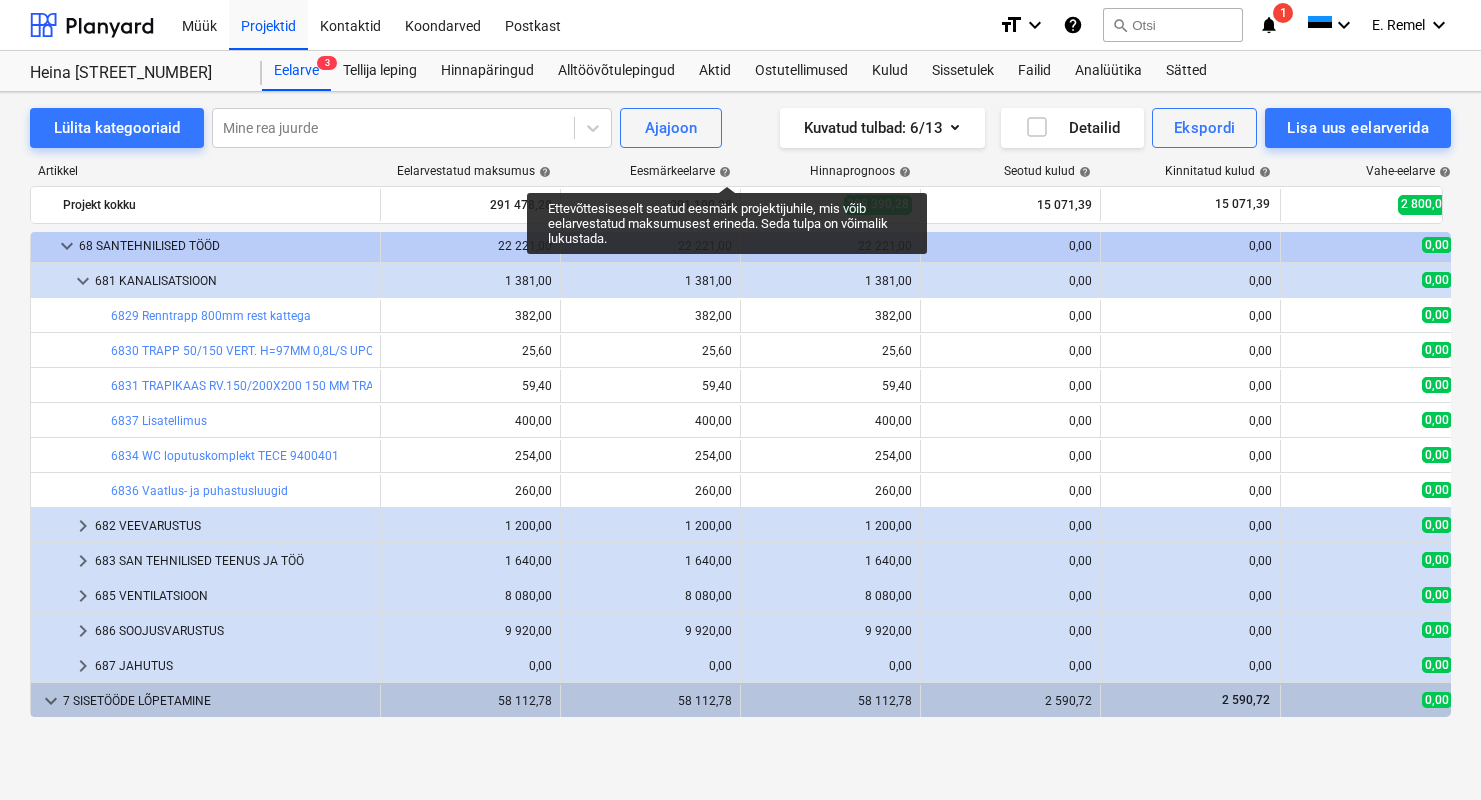 scroll, scrollTop: 0, scrollLeft: 0, axis: both 